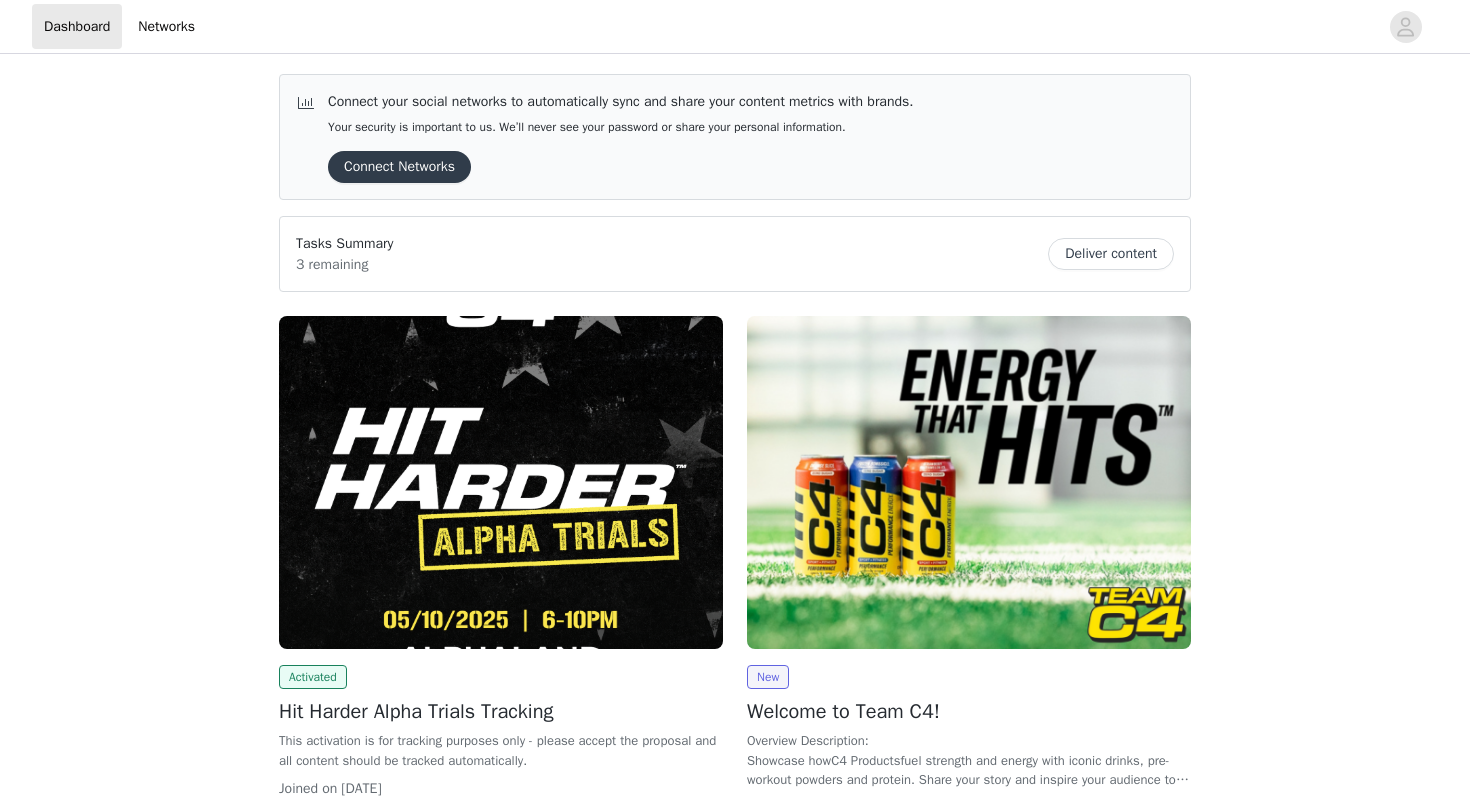 scroll, scrollTop: 0, scrollLeft: 0, axis: both 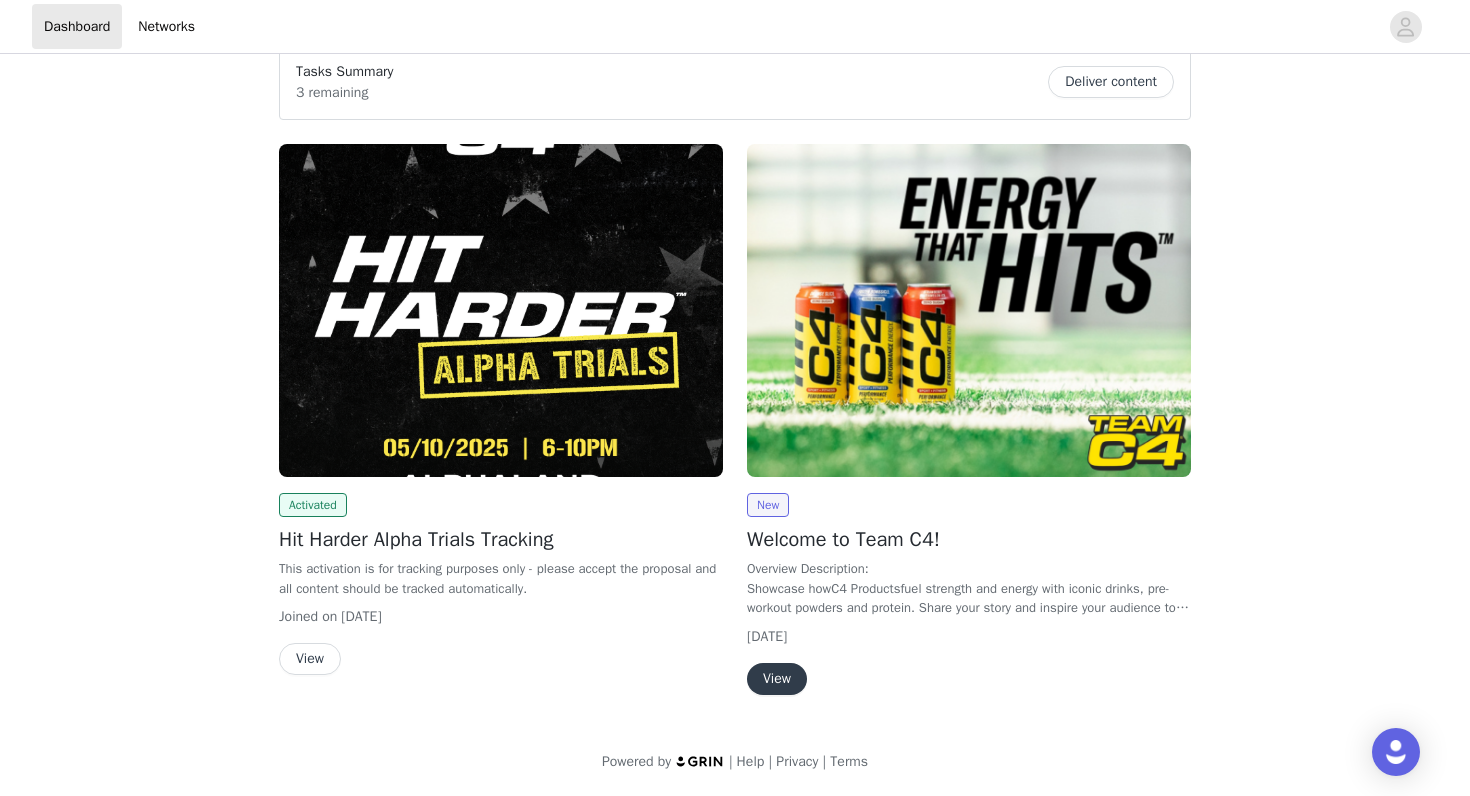 click on "View" at bounding box center [777, 679] 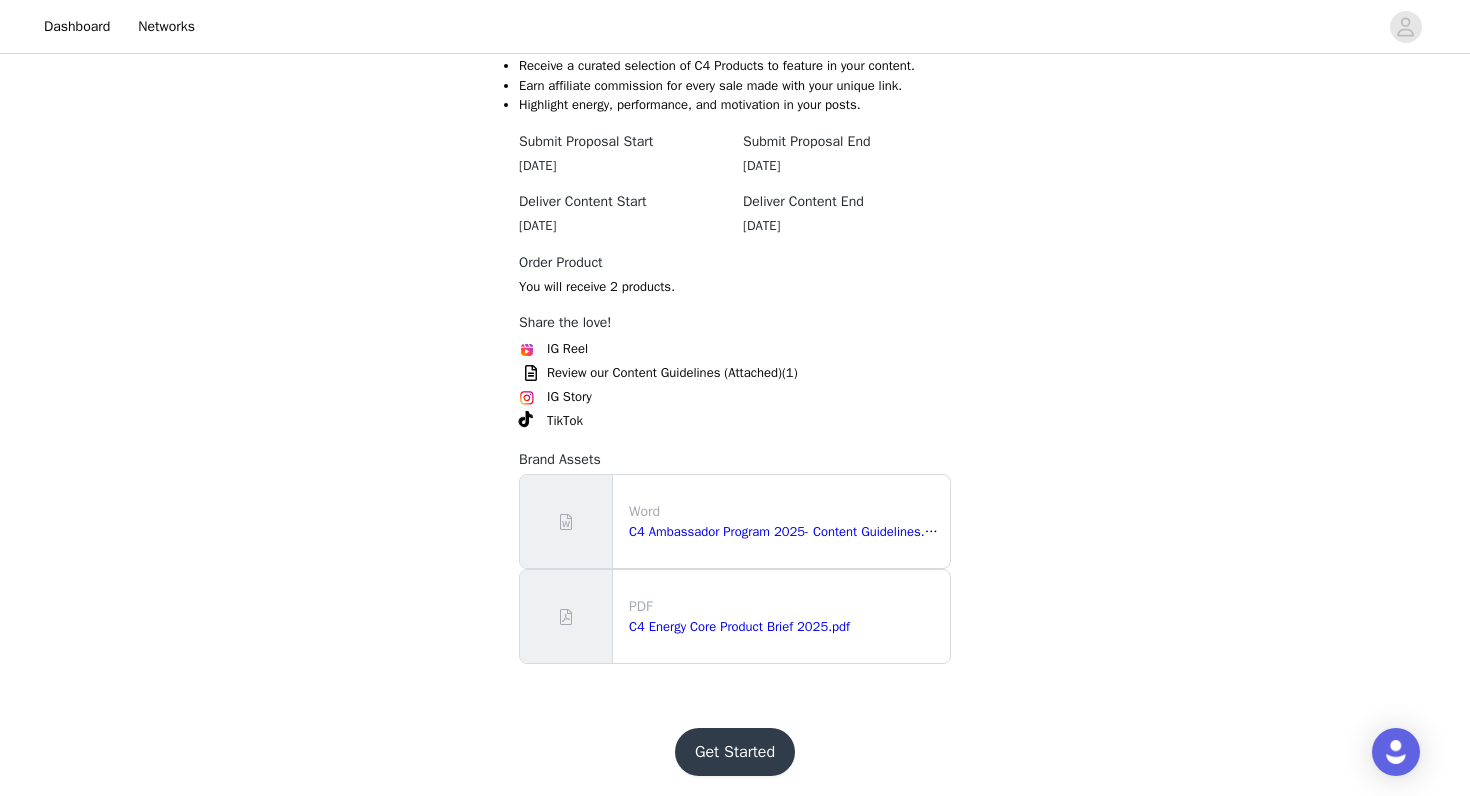 scroll, scrollTop: 593, scrollLeft: 0, axis: vertical 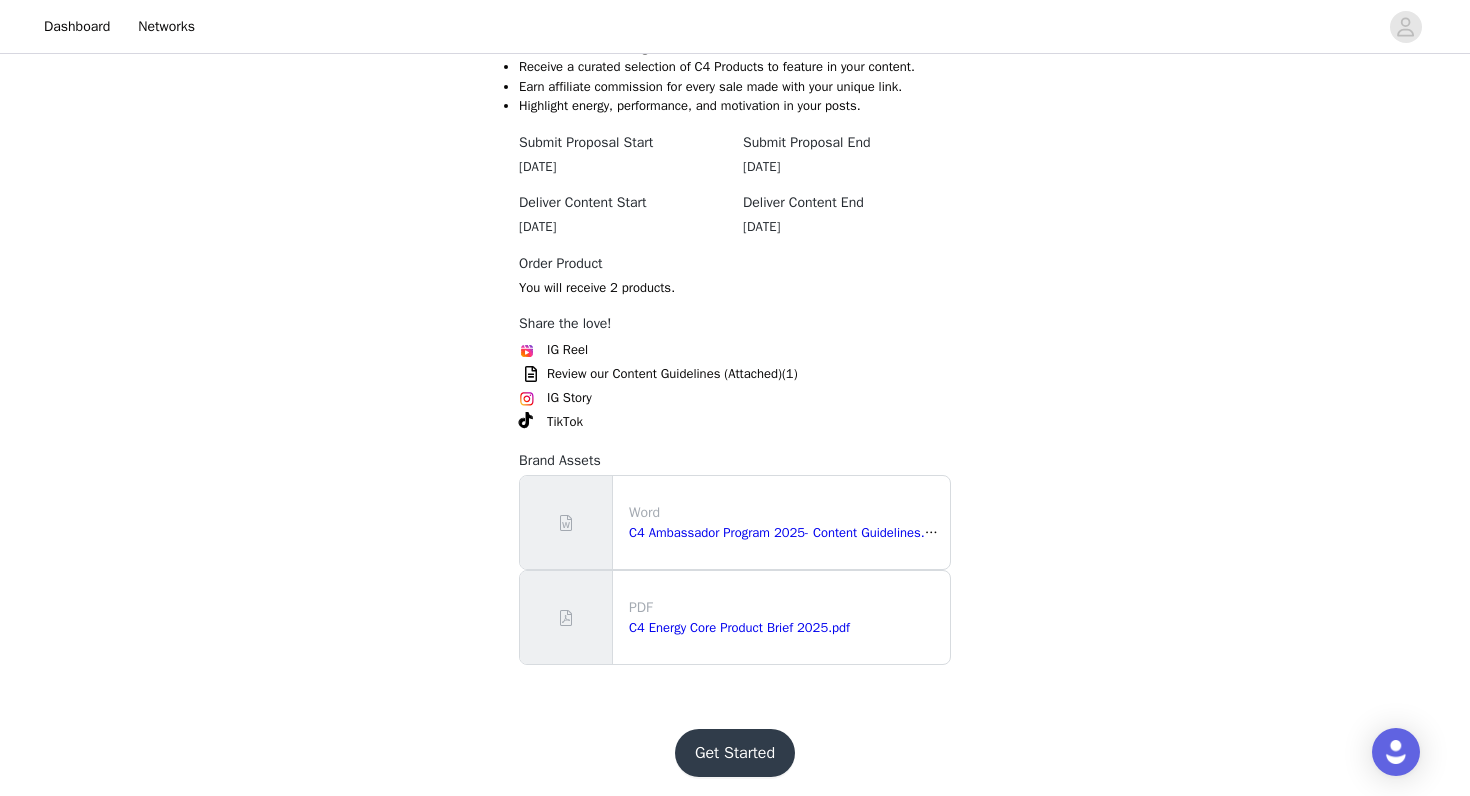 click on "Get Started" at bounding box center [735, 753] 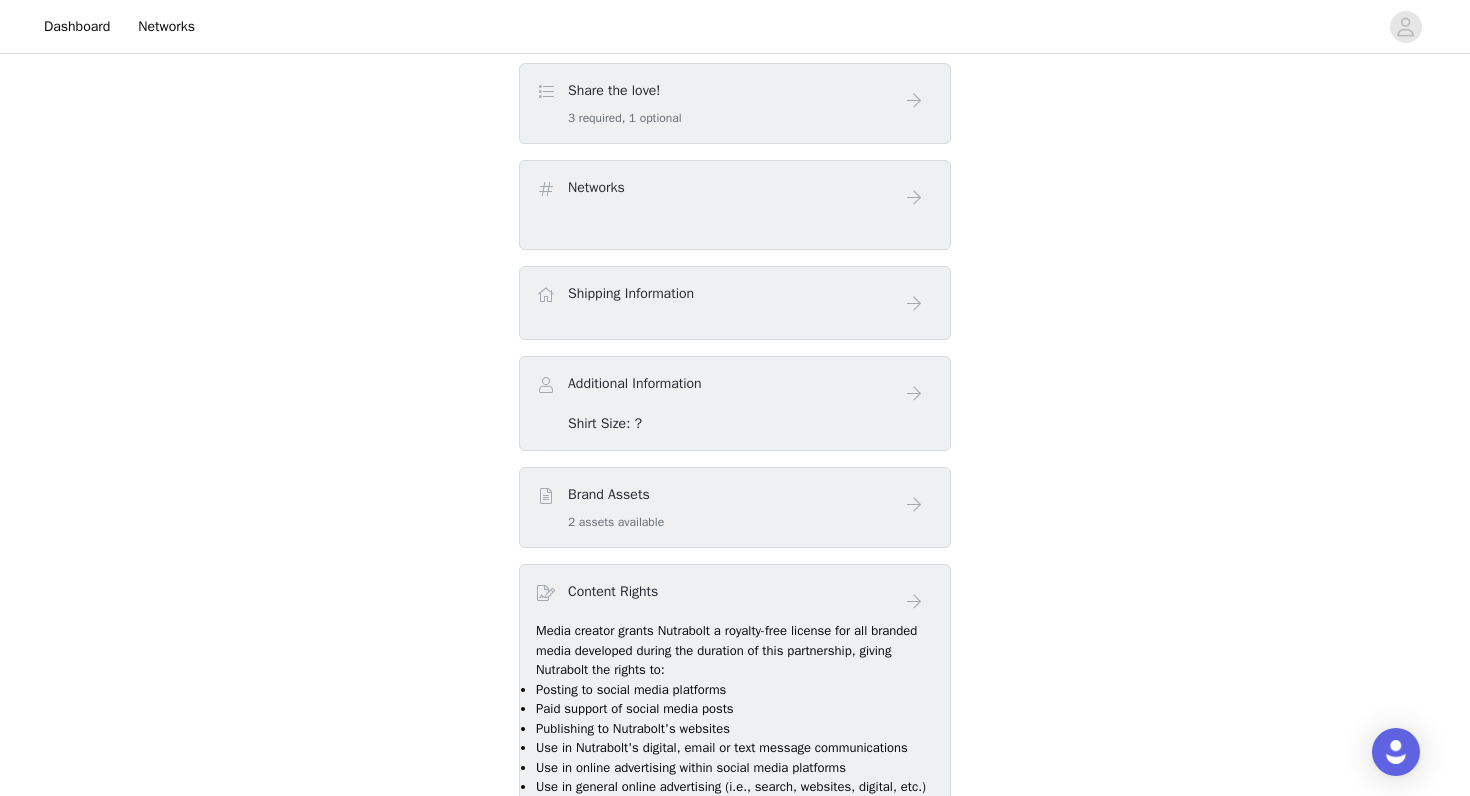 scroll, scrollTop: 225, scrollLeft: 0, axis: vertical 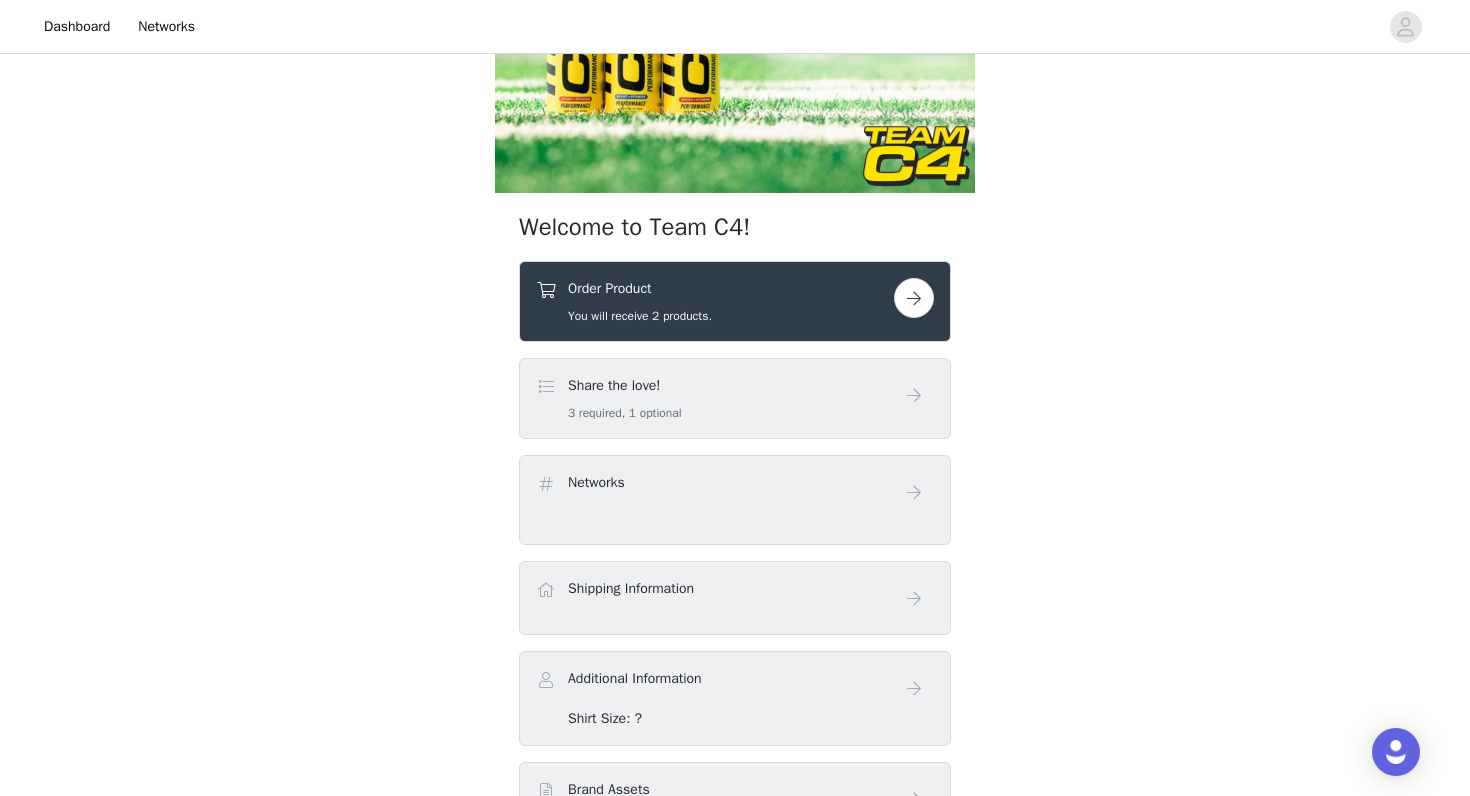 click at bounding box center [914, 298] 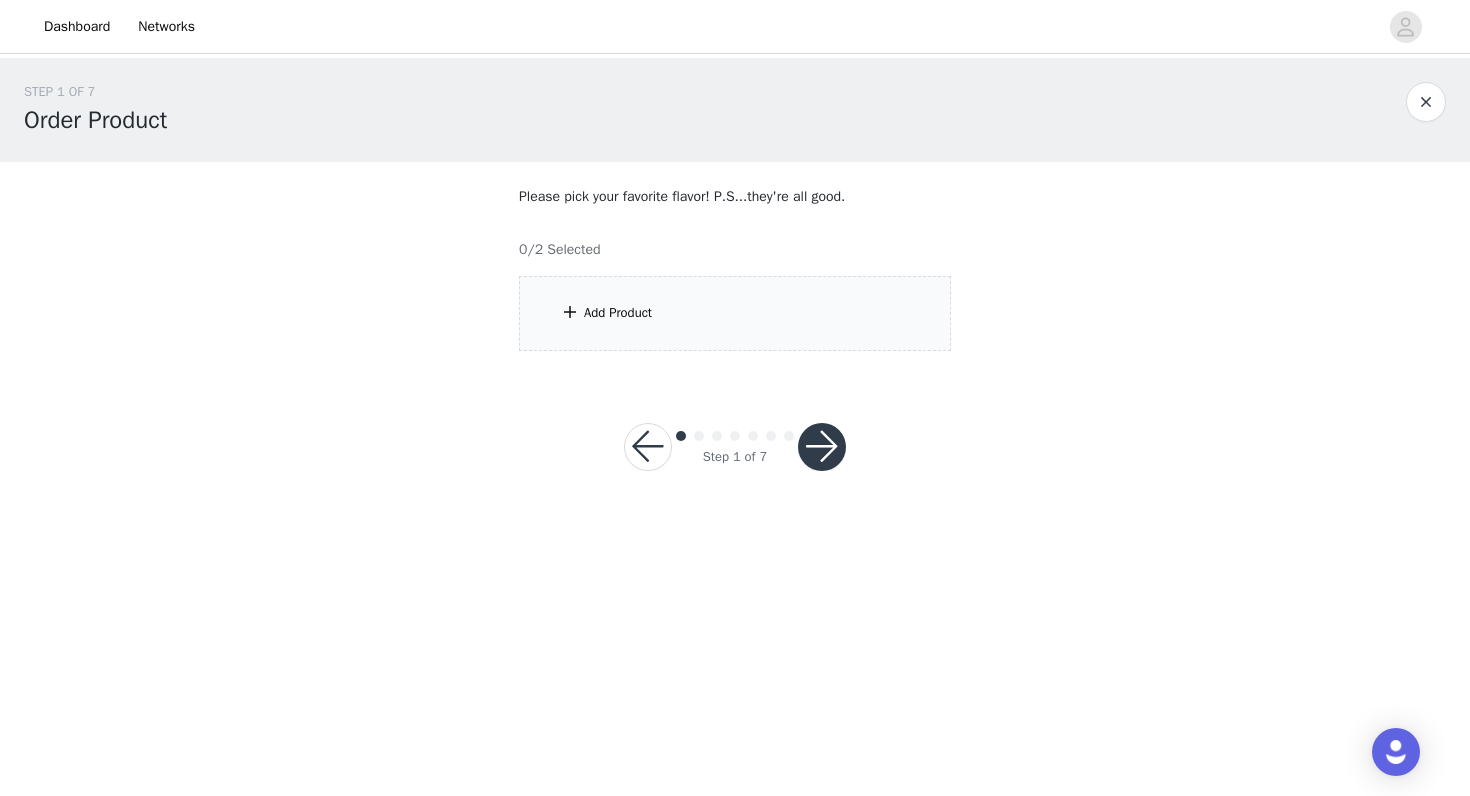 click at bounding box center (570, 312) 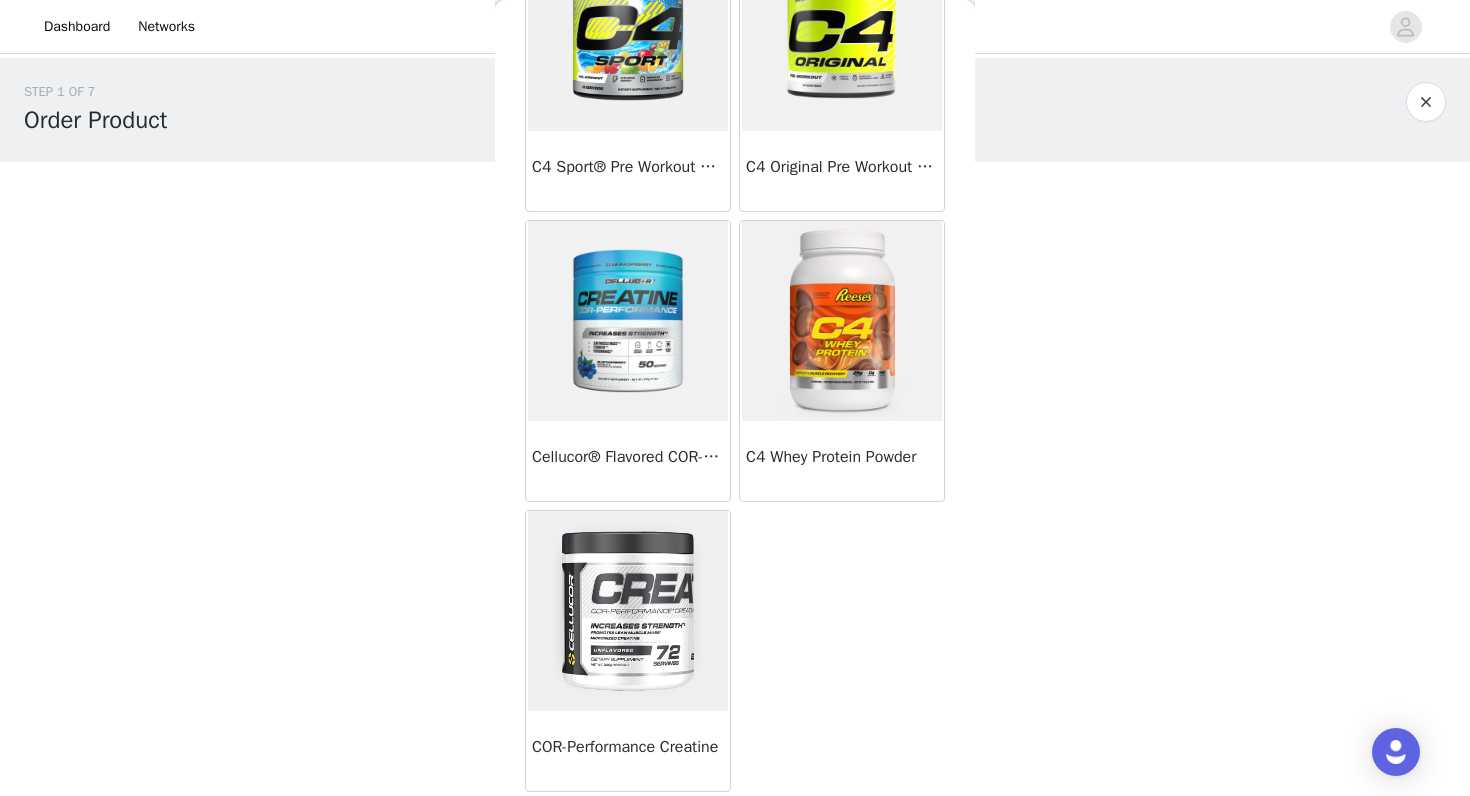 scroll, scrollTop: 460, scrollLeft: 0, axis: vertical 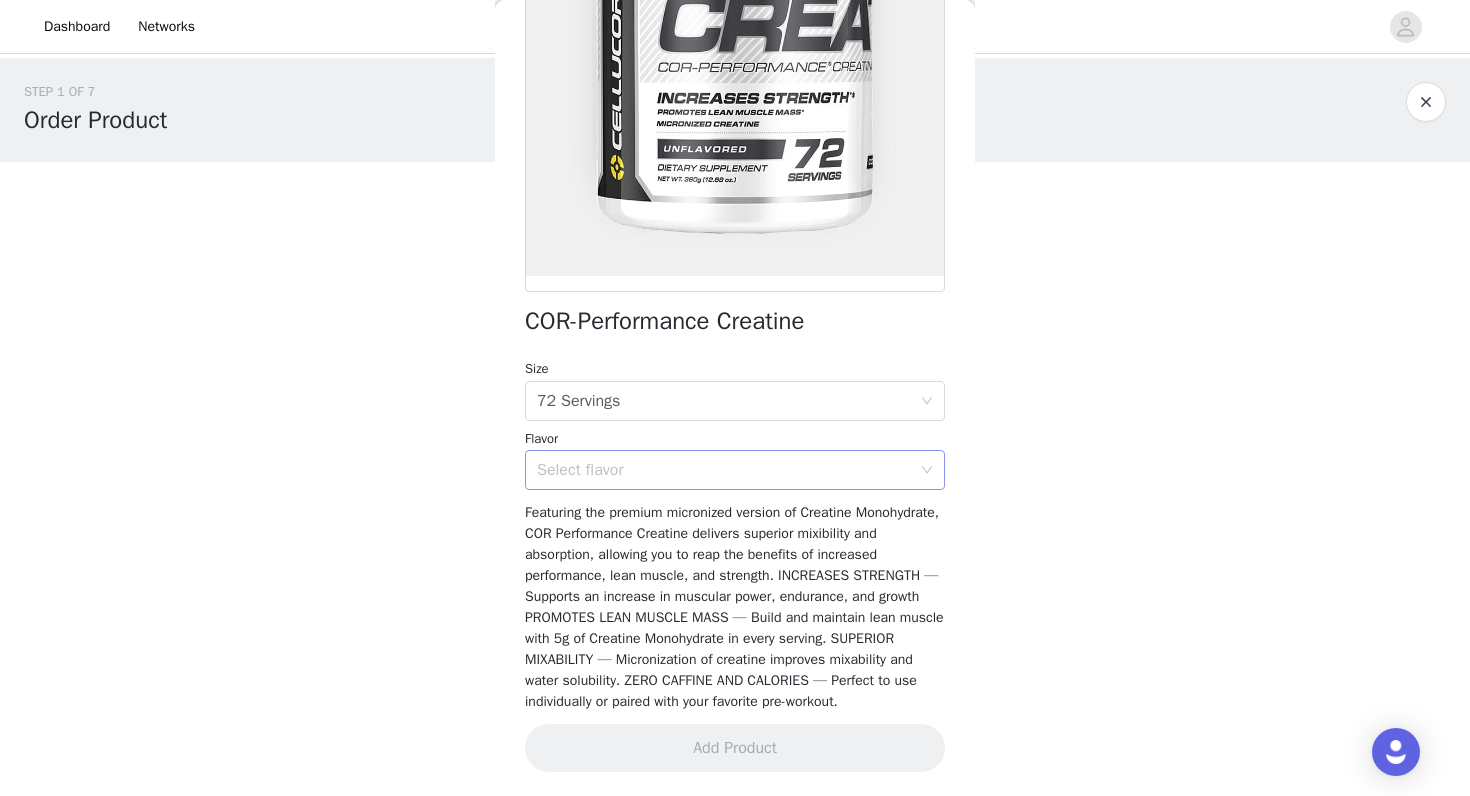 click on "Select flavor" at bounding box center [728, 470] 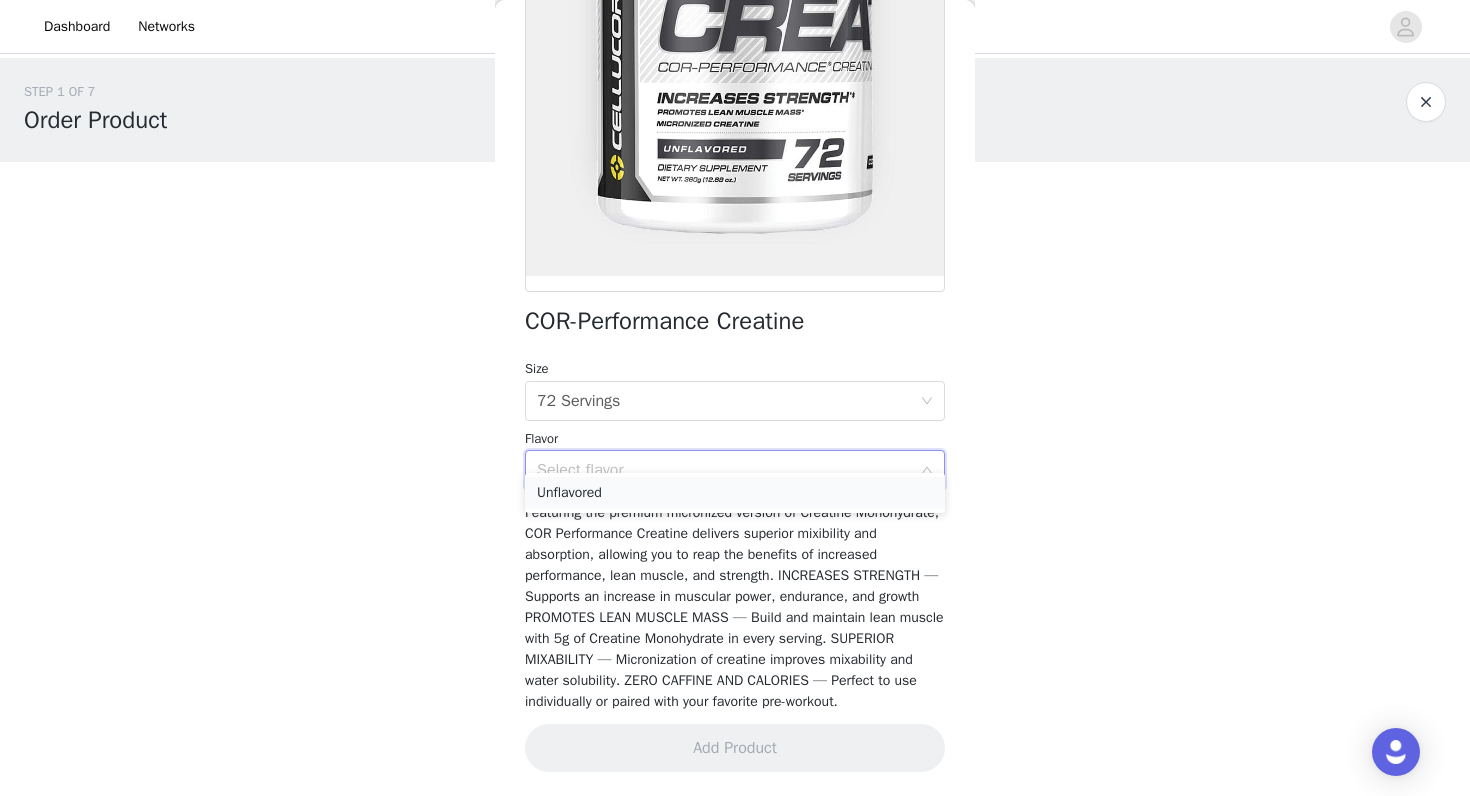 click on "Unflavored" at bounding box center (735, 493) 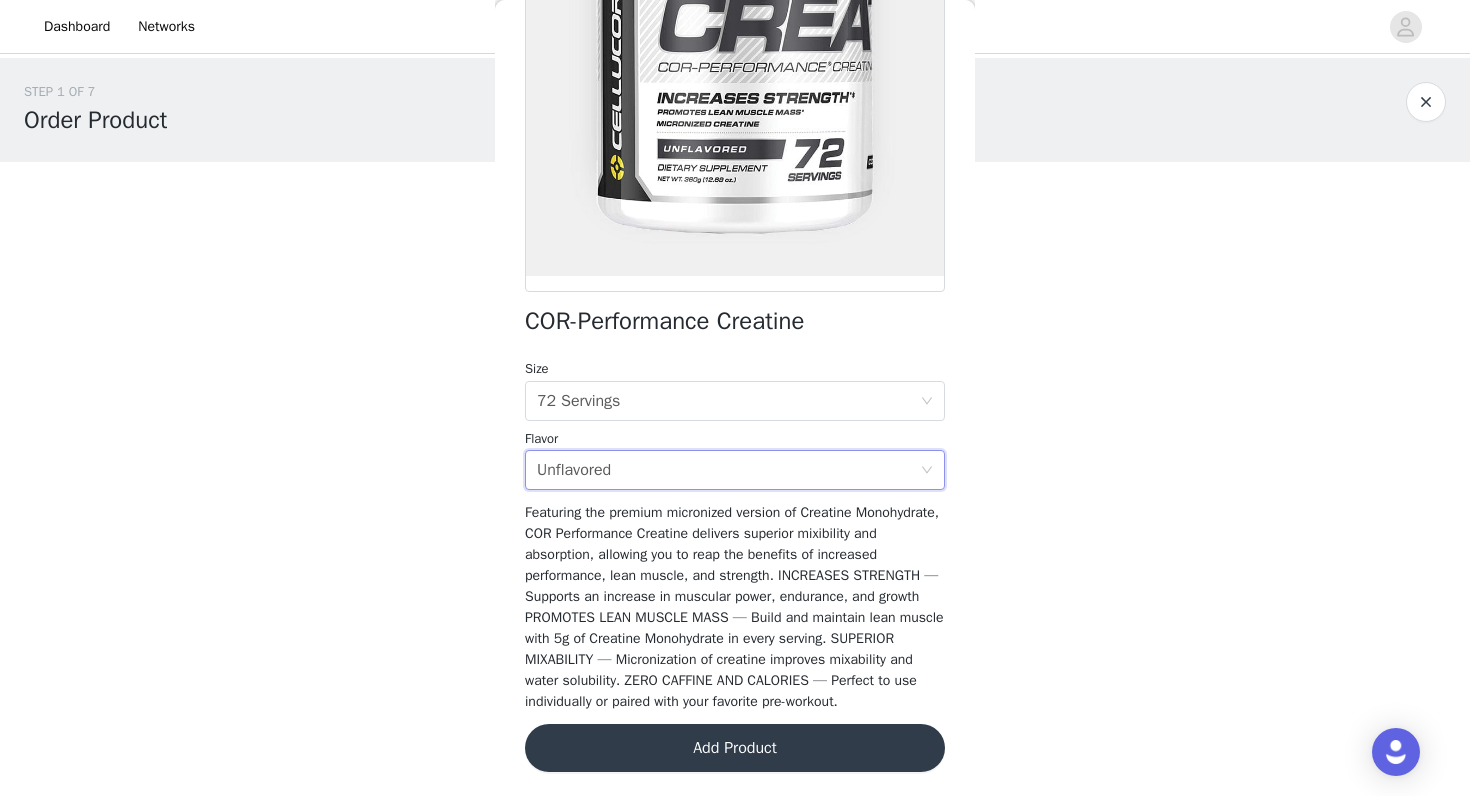 scroll, scrollTop: 0, scrollLeft: 0, axis: both 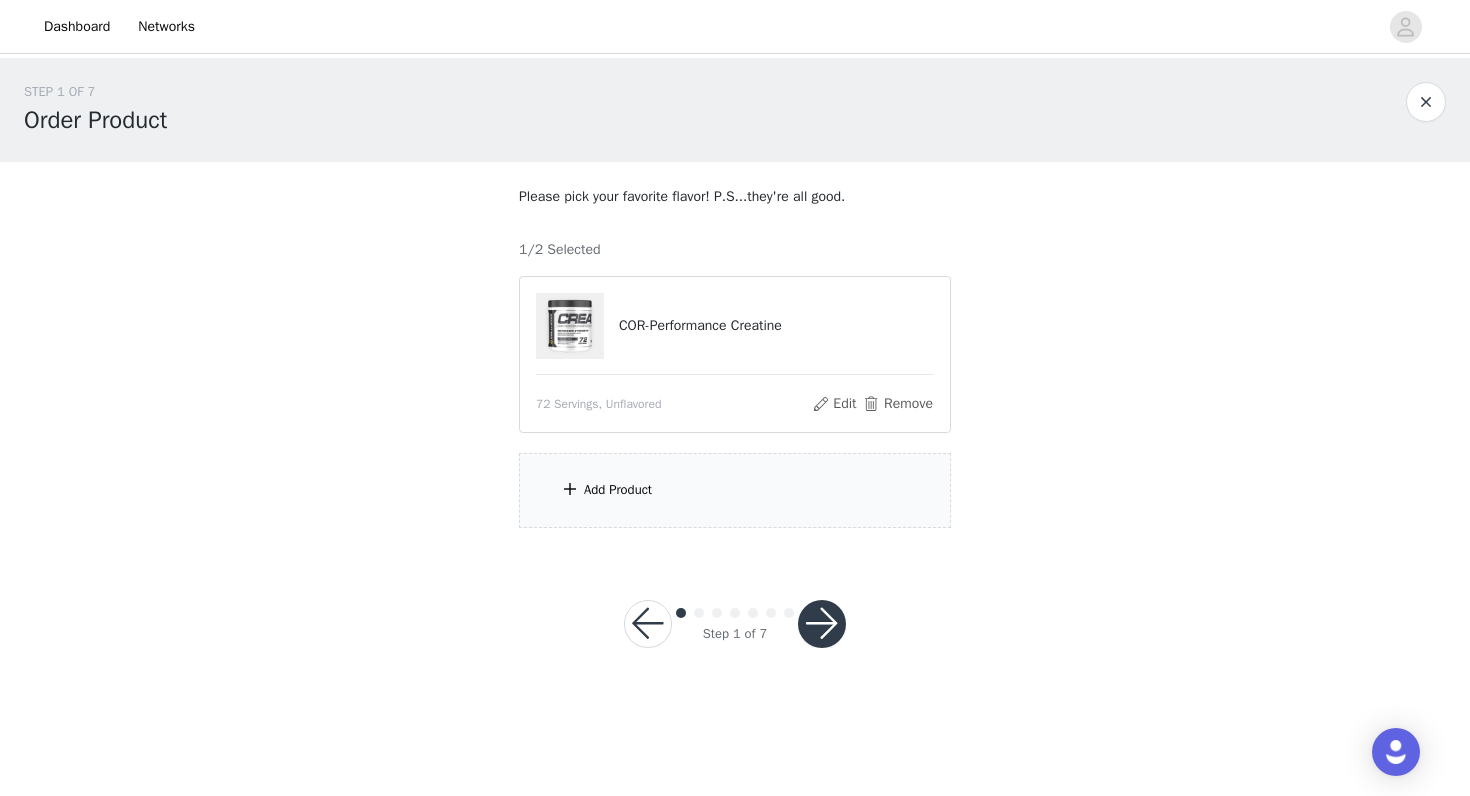click on "Add Product" at bounding box center (735, 490) 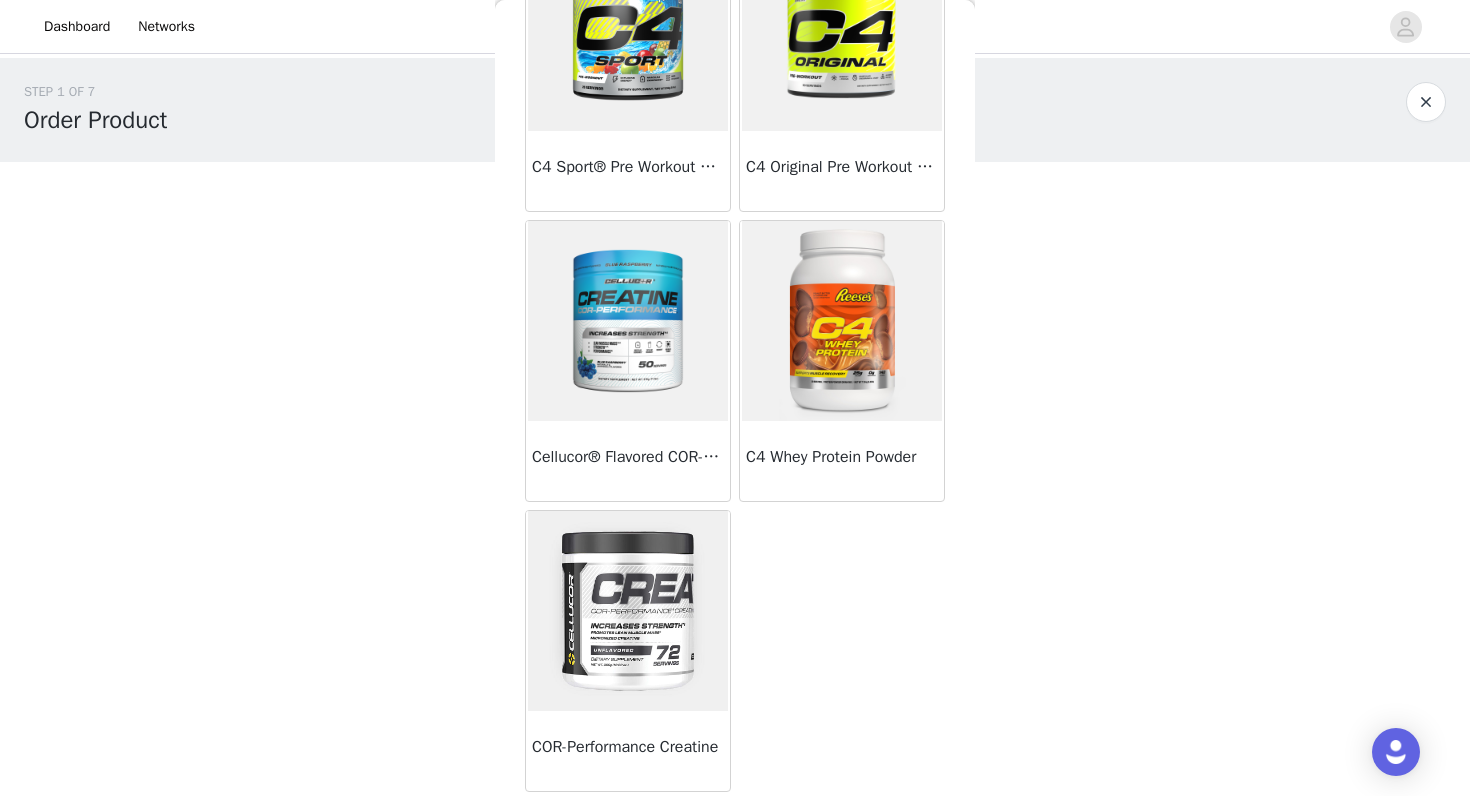 click at bounding box center [628, 321] 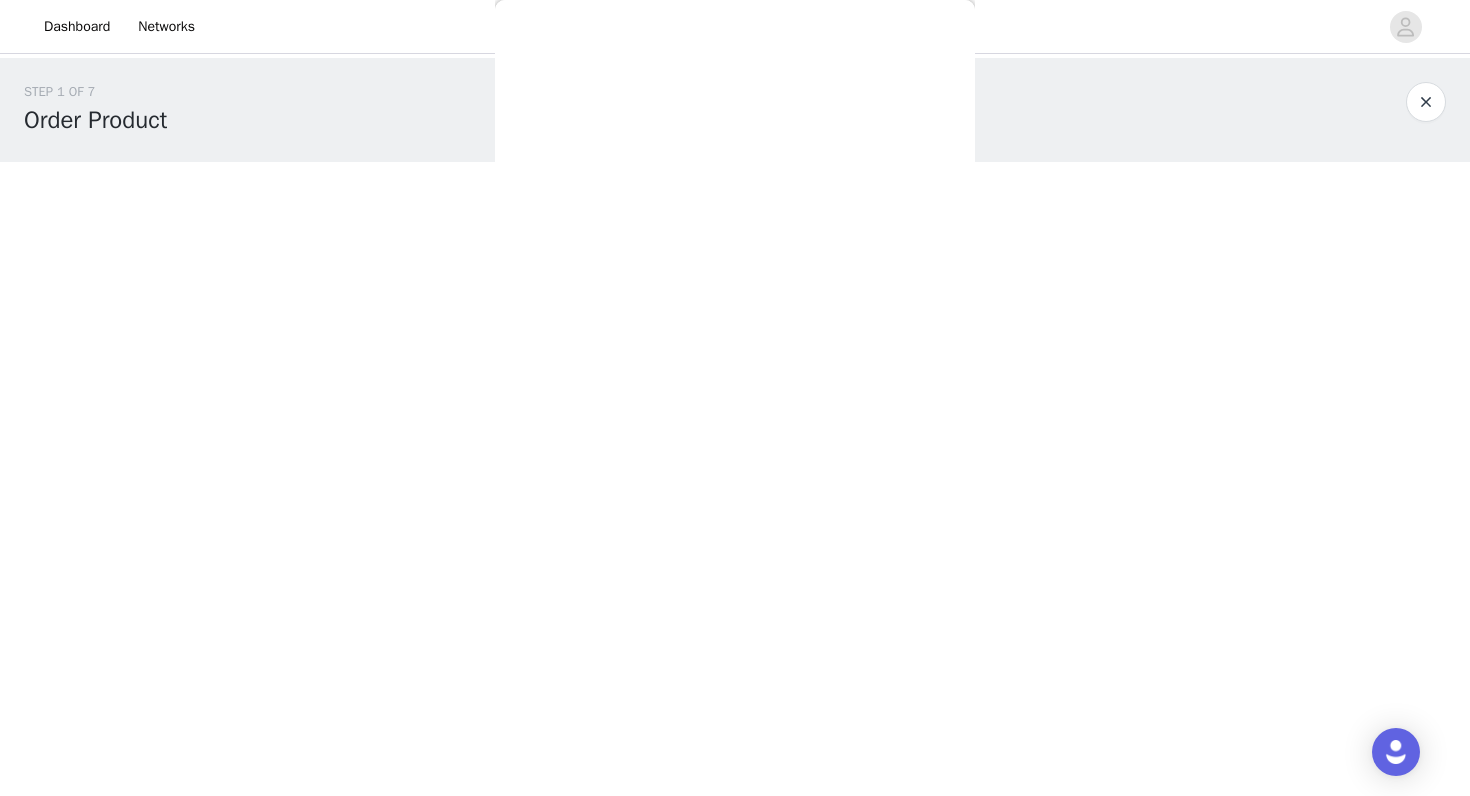 scroll, scrollTop: 395, scrollLeft: 0, axis: vertical 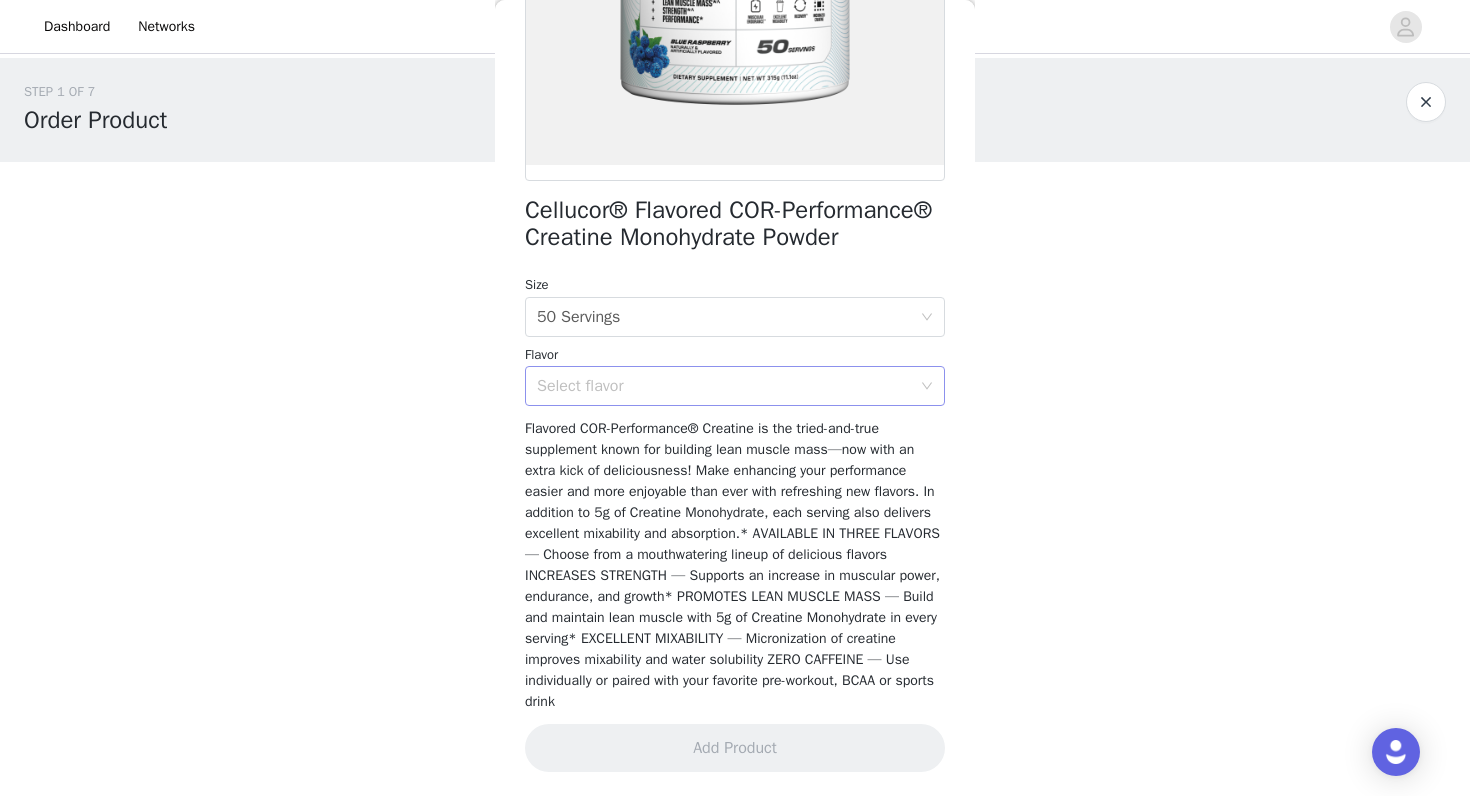click on "Select flavor" at bounding box center (724, 386) 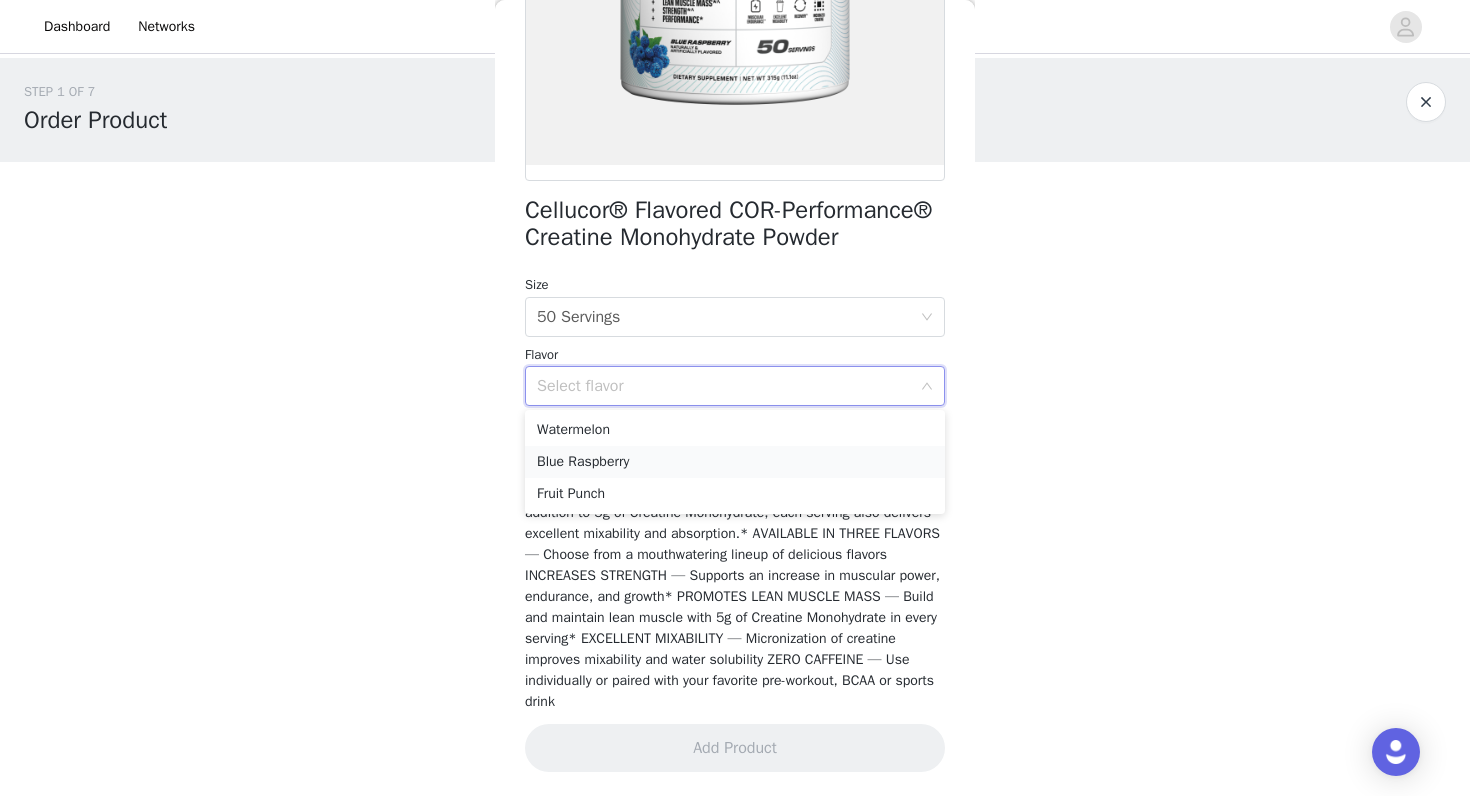 click on "Blue Raspberry" at bounding box center (735, 462) 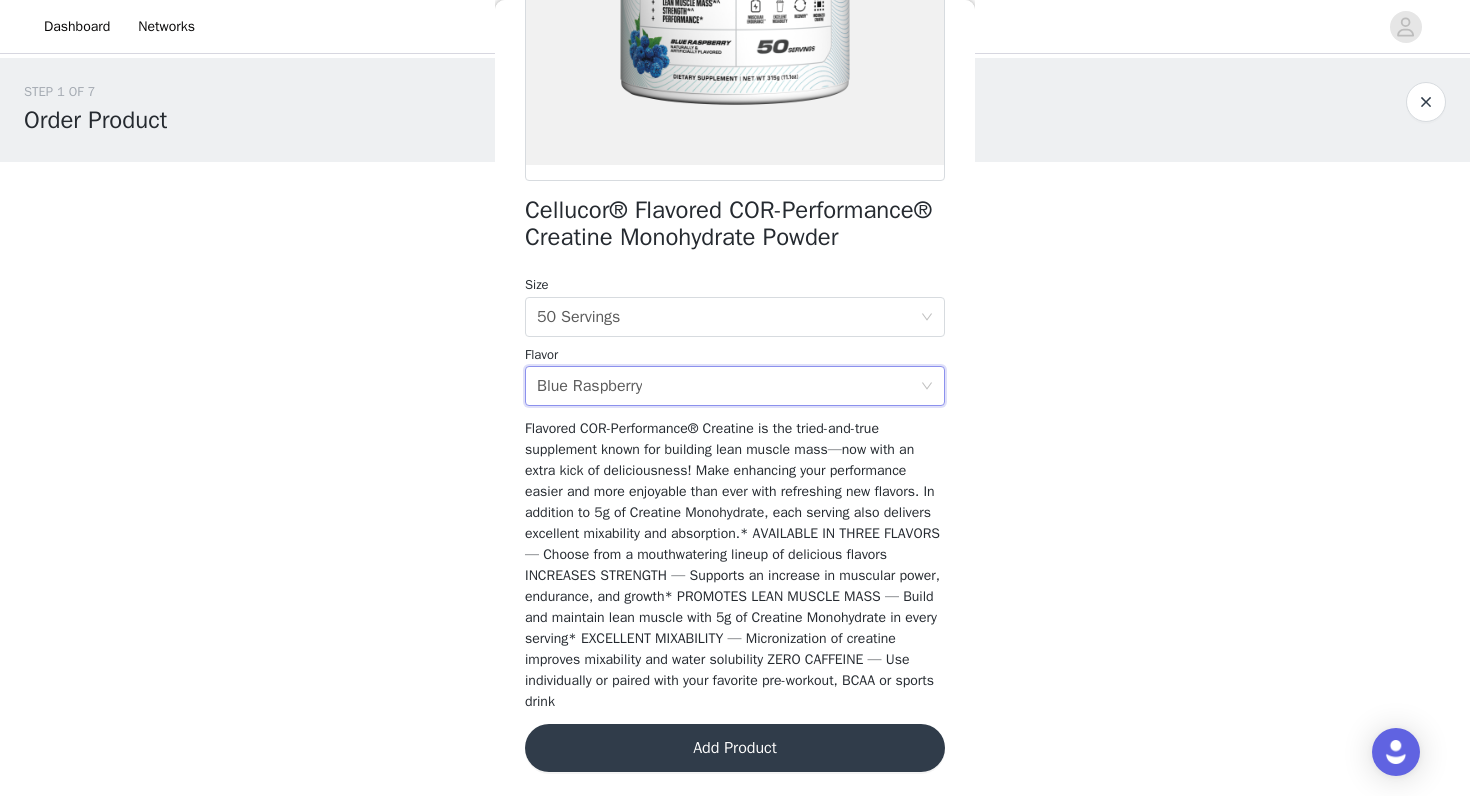 scroll, scrollTop: 395, scrollLeft: 0, axis: vertical 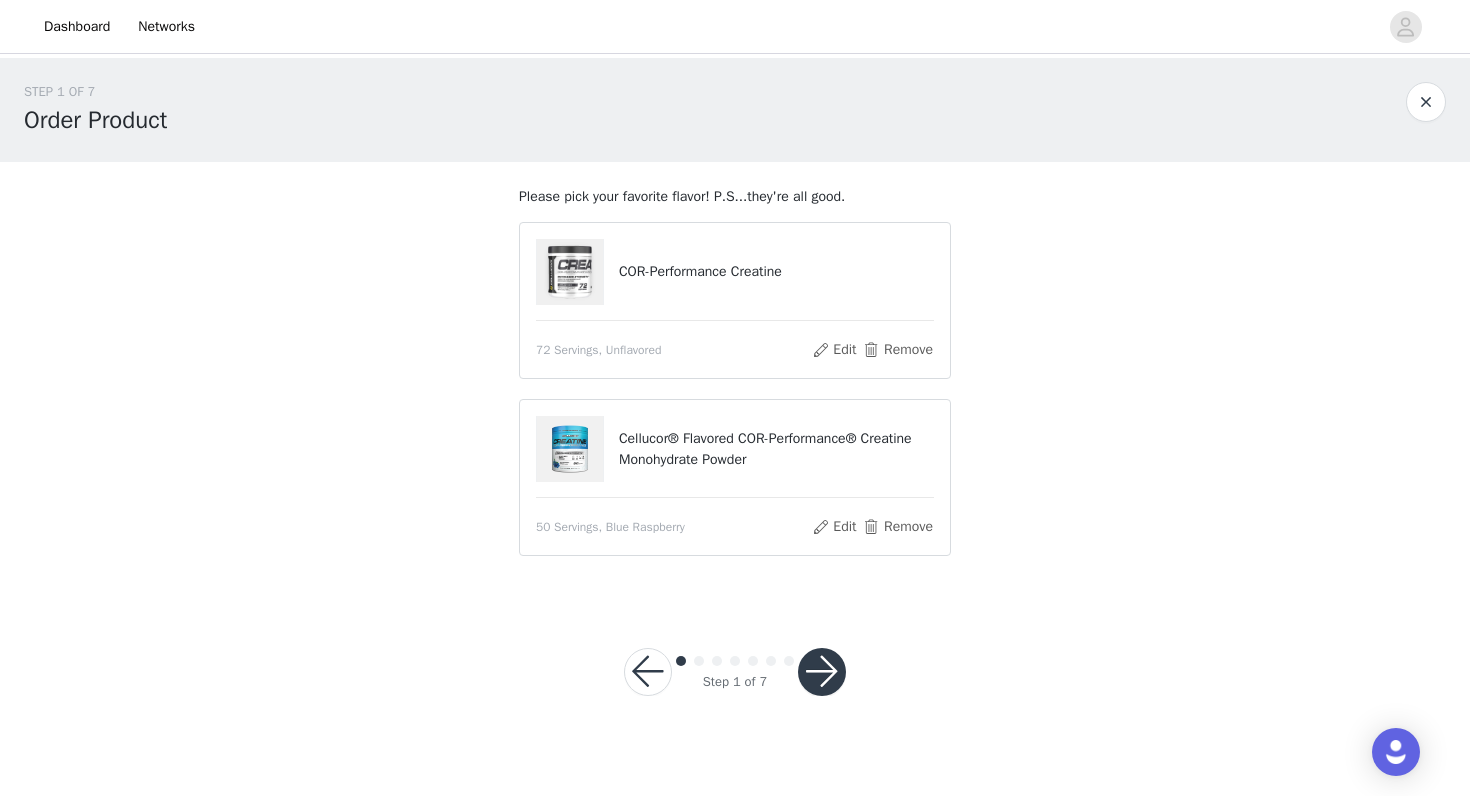 click at bounding box center (822, 672) 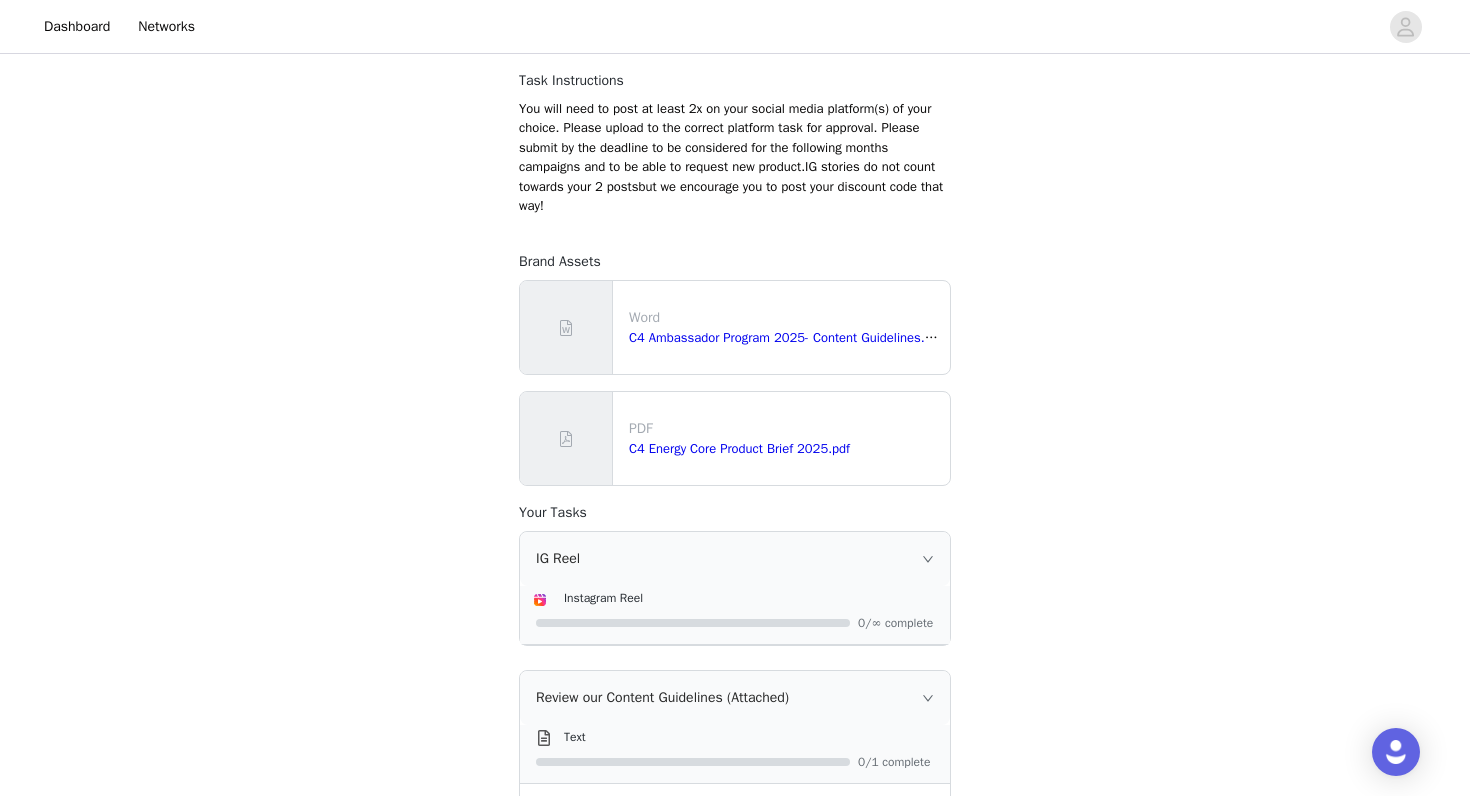 scroll, scrollTop: 445, scrollLeft: 0, axis: vertical 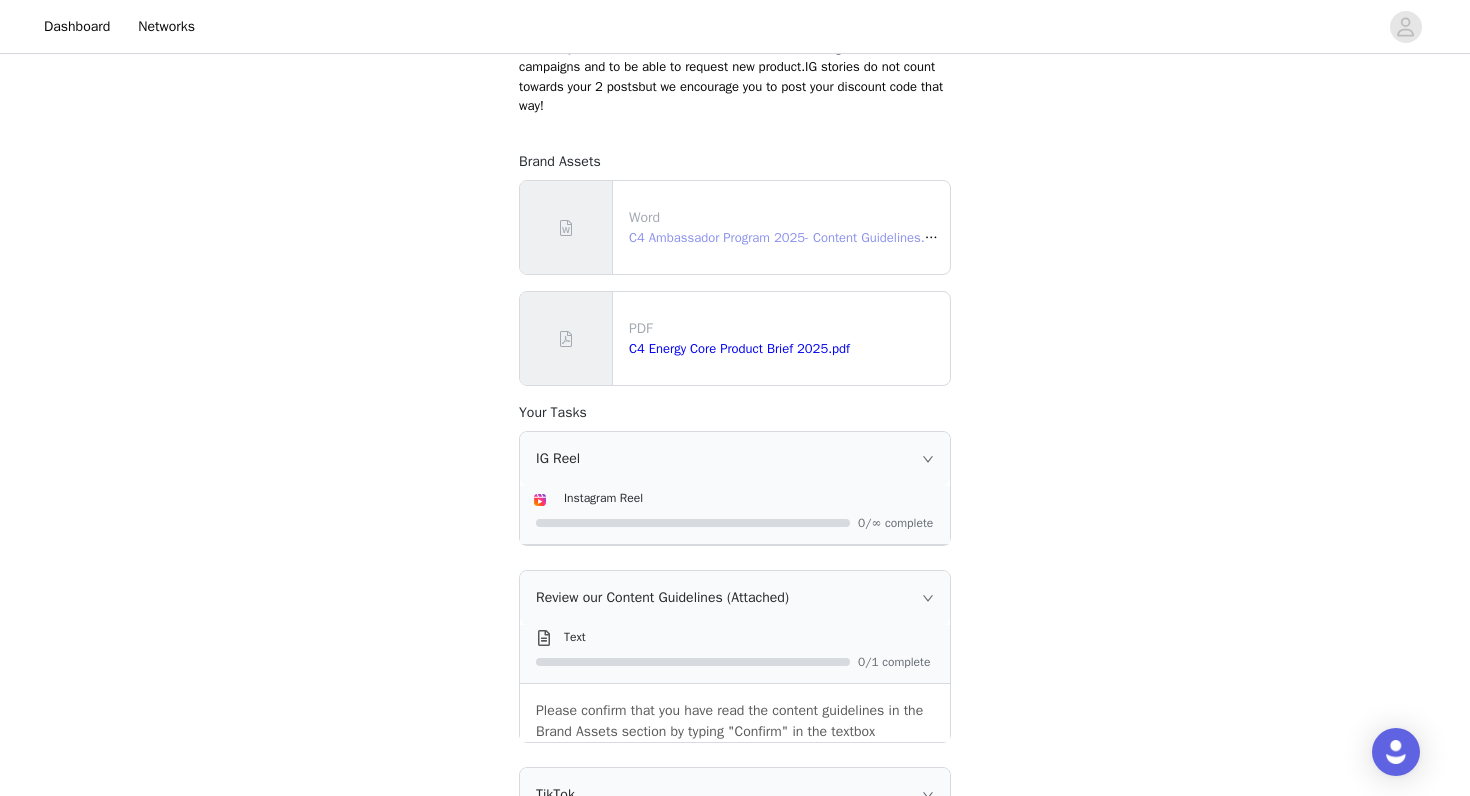 click on "C4 Ambassador Program 2025- Content Guidelines.docx" at bounding box center (790, 237) 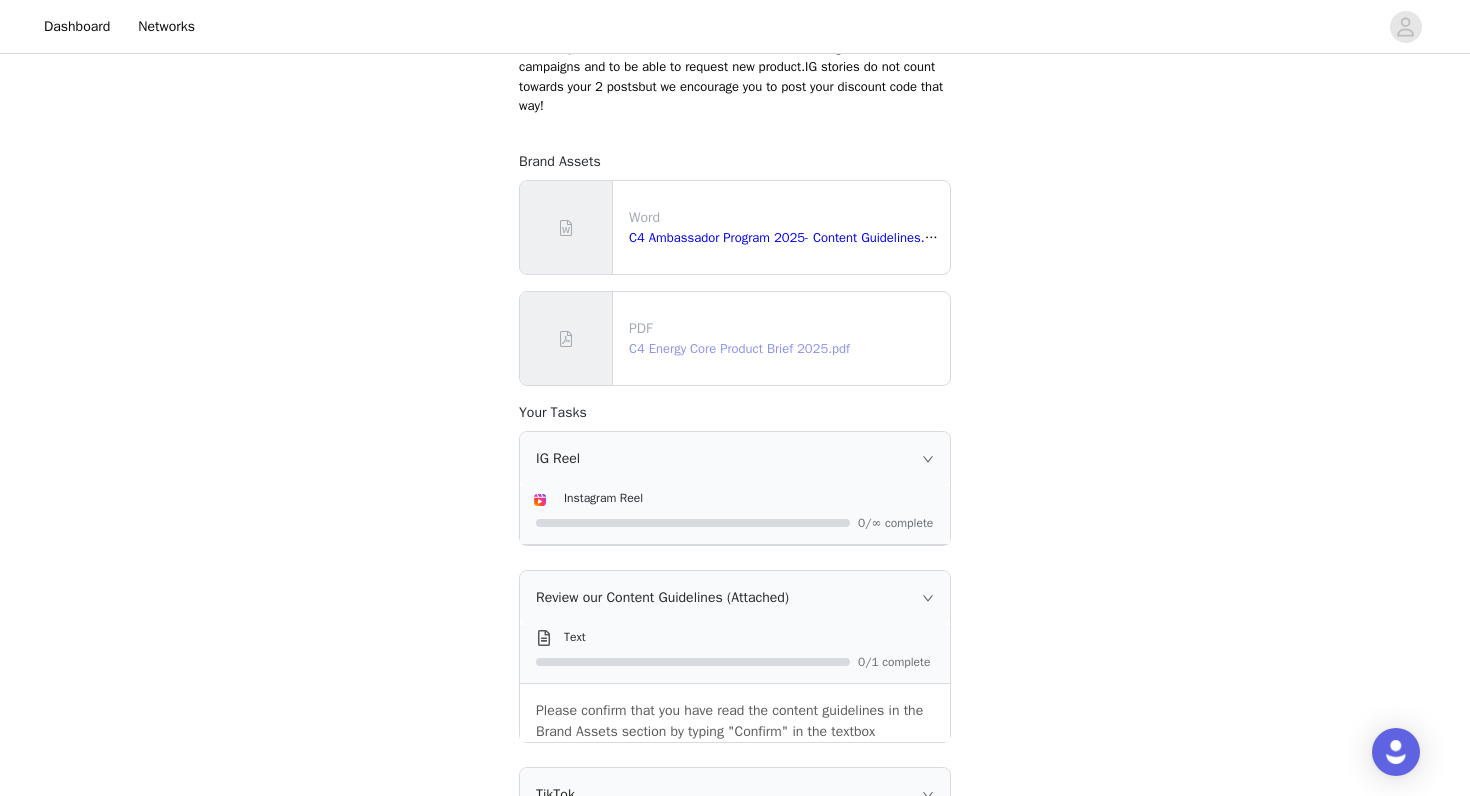 click on "C4 Energy Core Product Brief 2025.pdf" at bounding box center (739, 348) 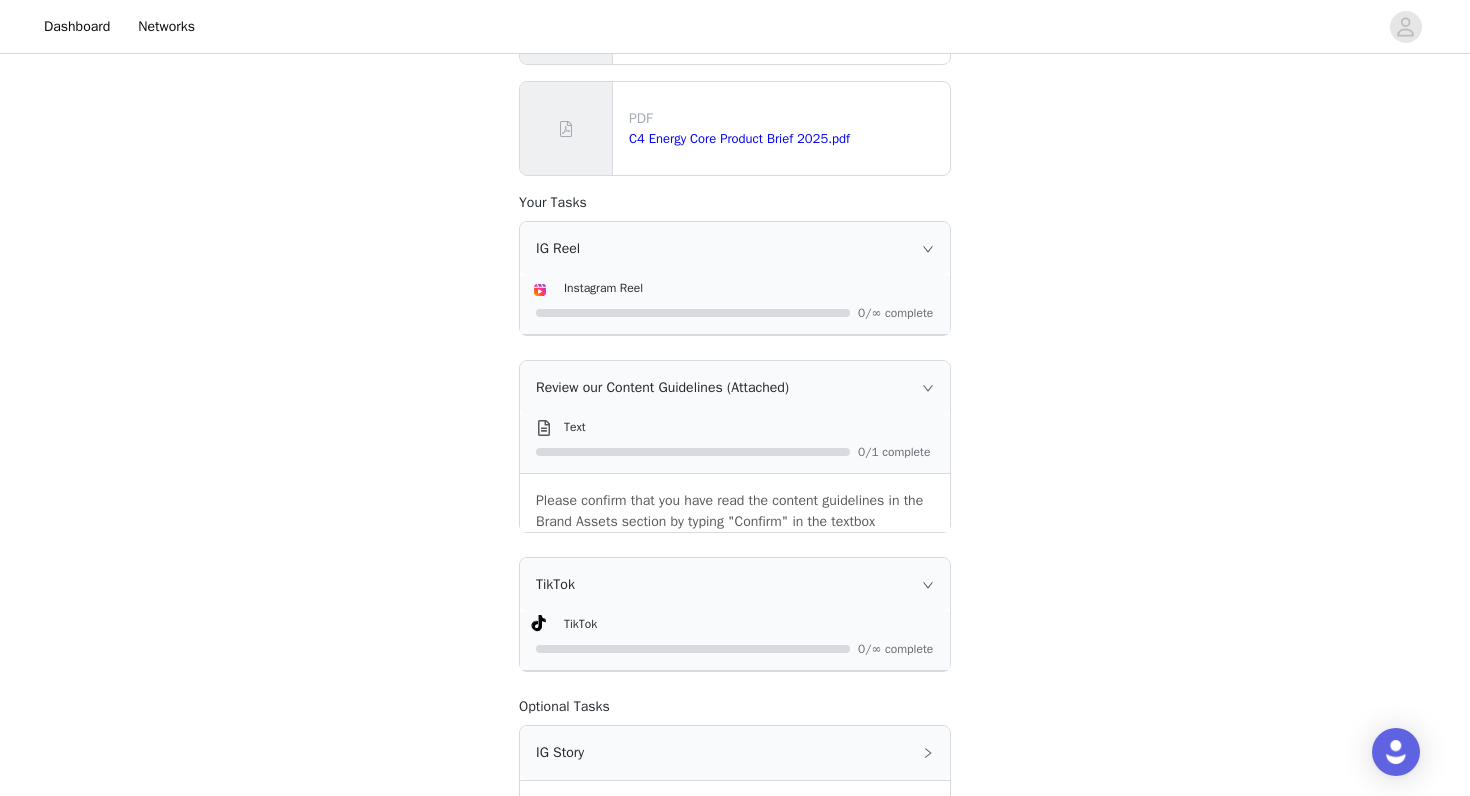 scroll, scrollTop: 651, scrollLeft: 0, axis: vertical 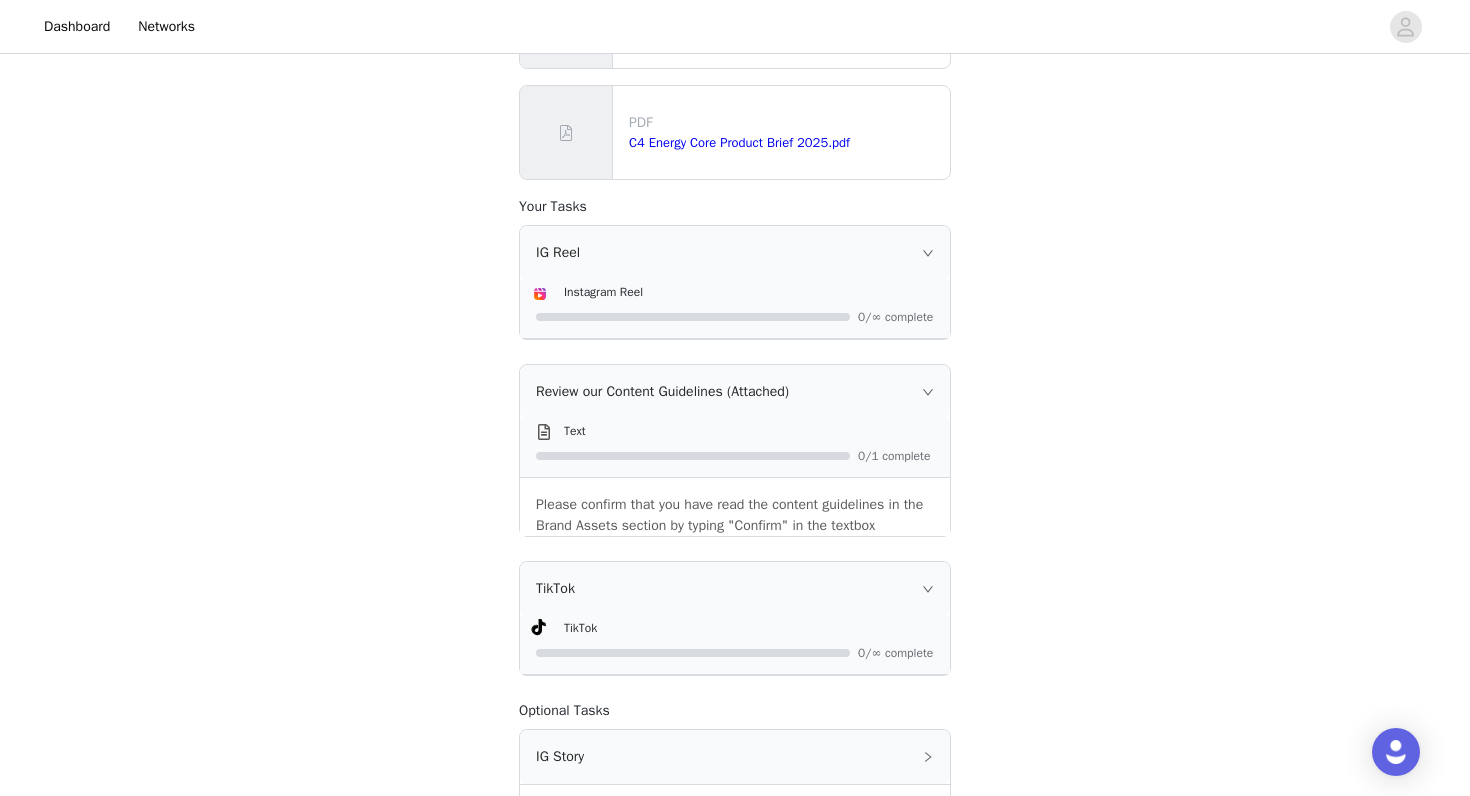 click 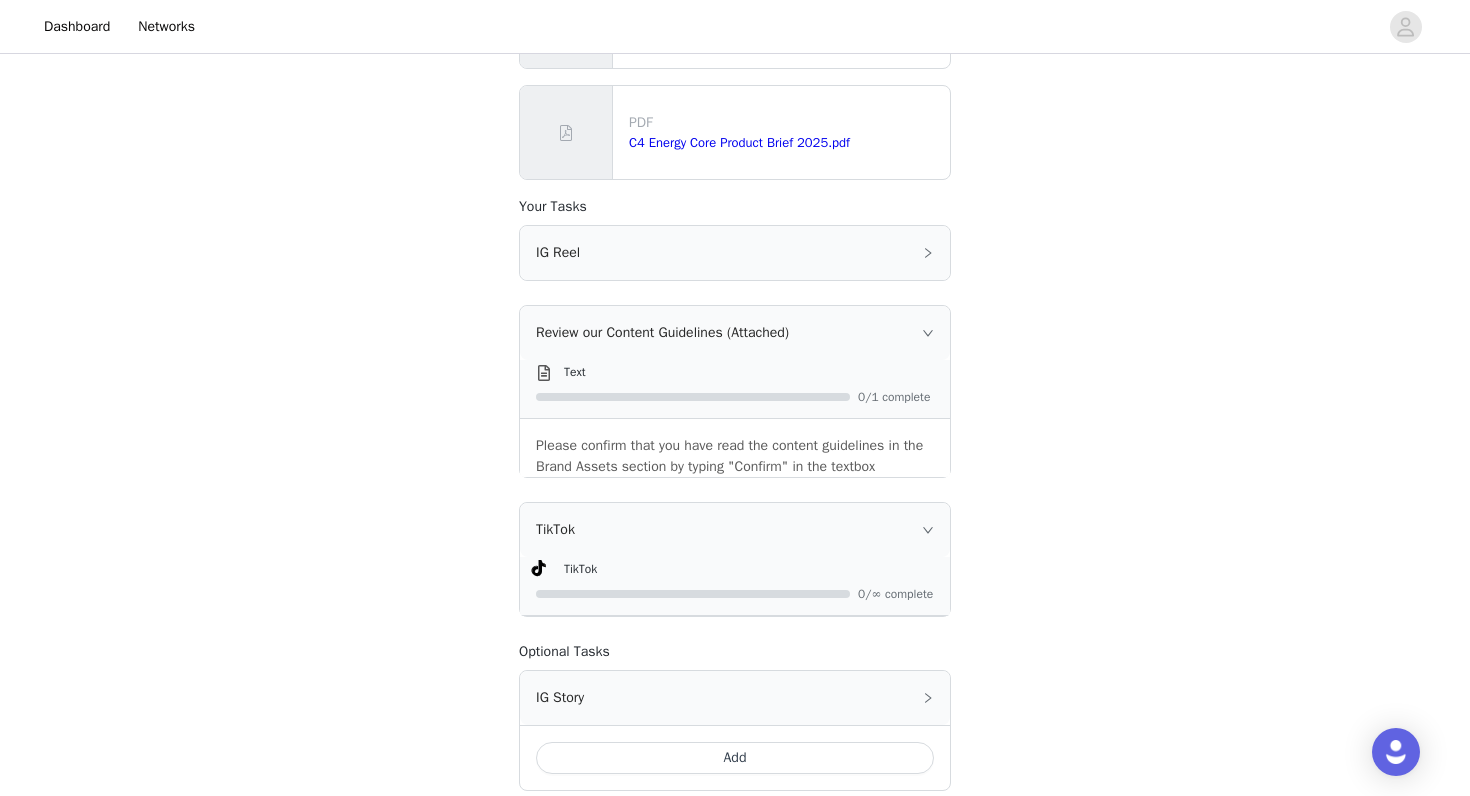 click 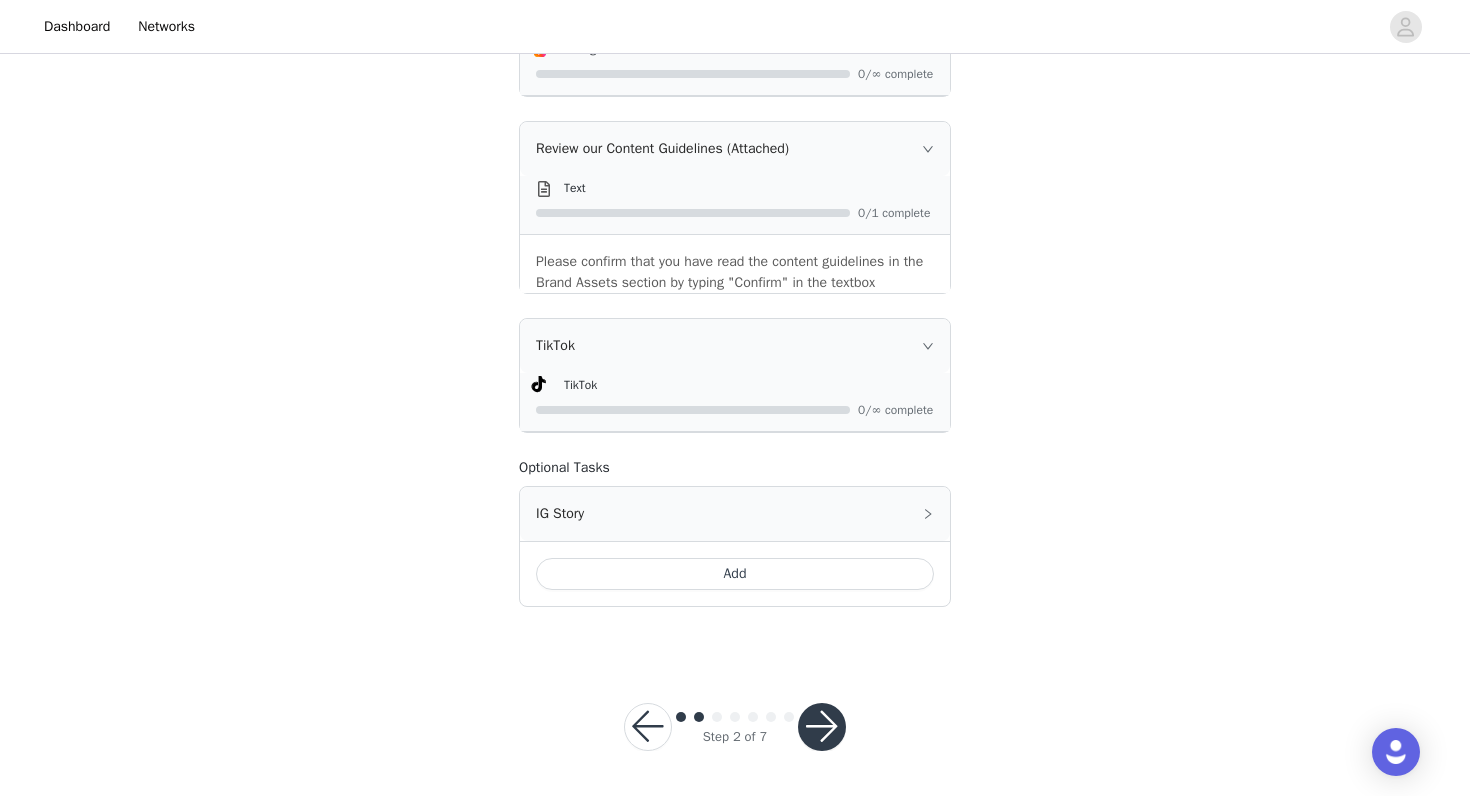 scroll, scrollTop: 893, scrollLeft: 0, axis: vertical 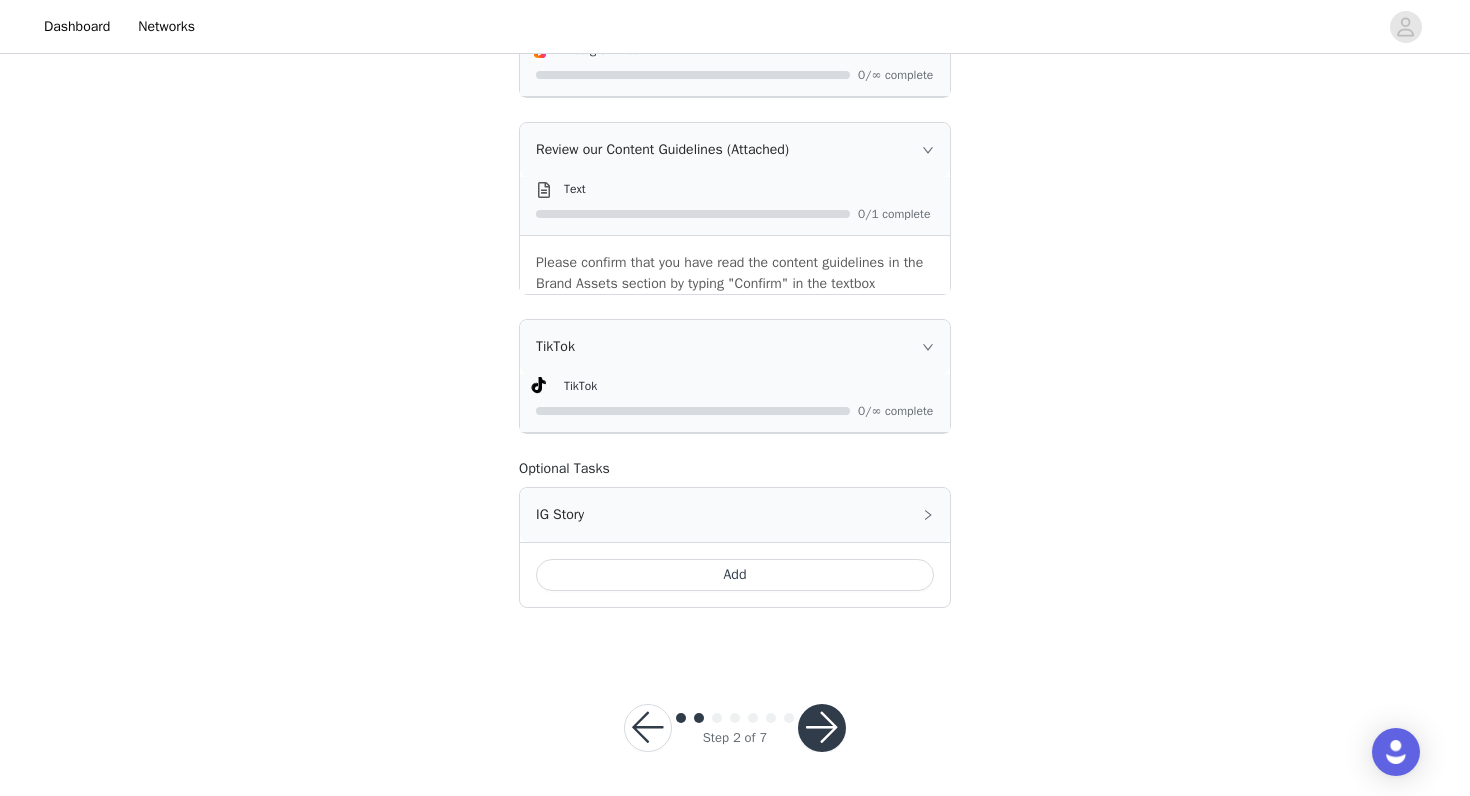 click on "IG Story" at bounding box center (735, 515) 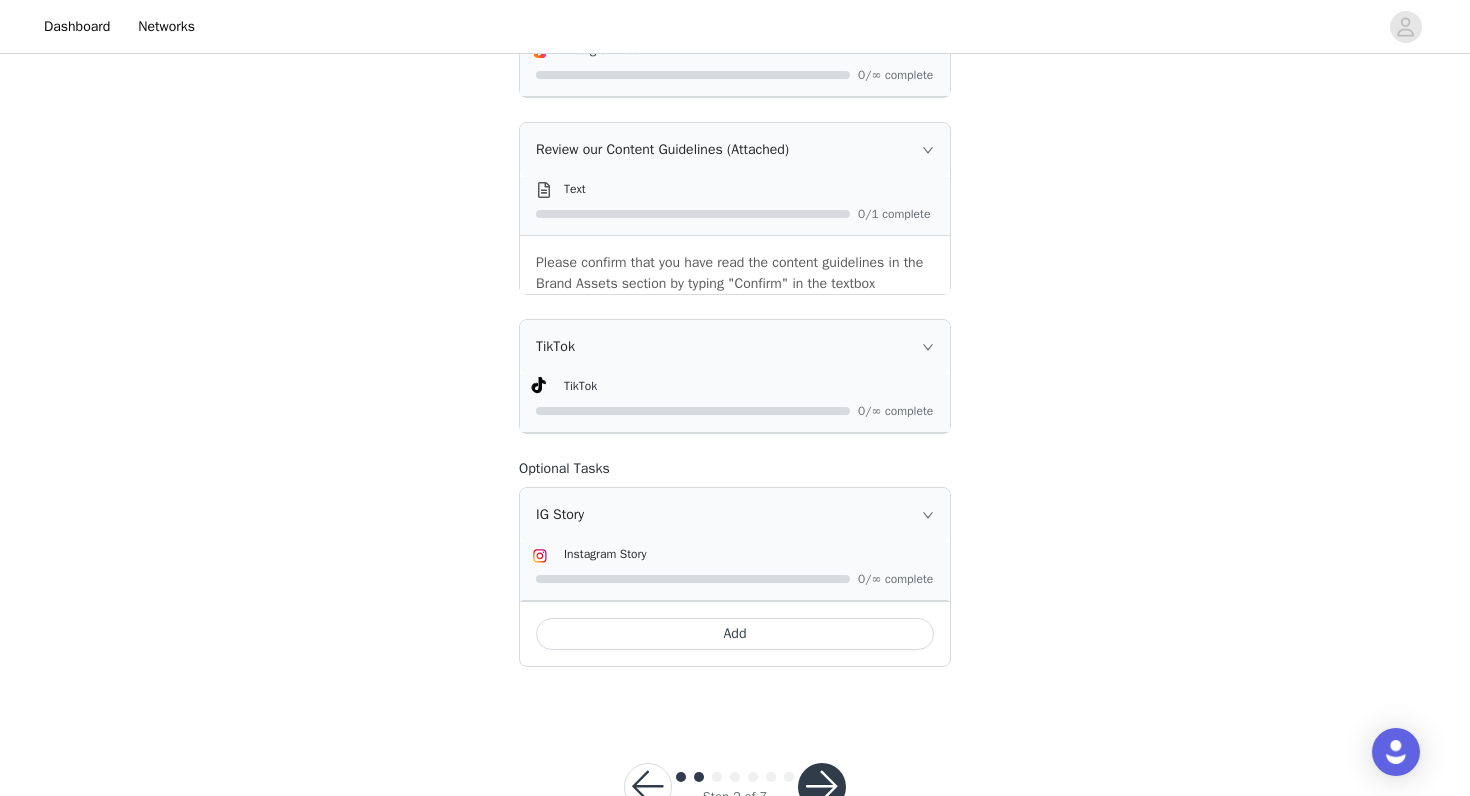 click on "Add" at bounding box center [735, 634] 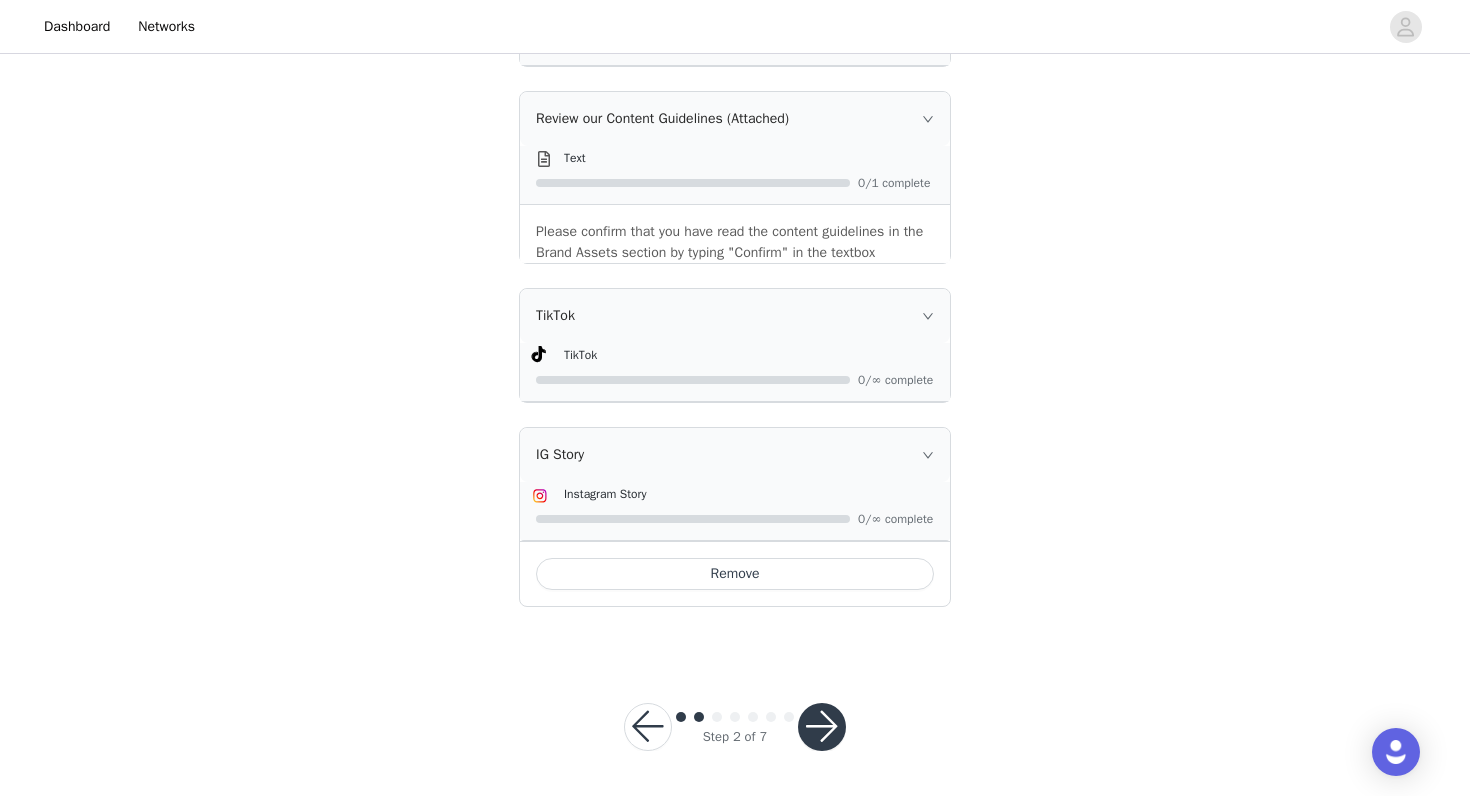 scroll, scrollTop: 923, scrollLeft: 0, axis: vertical 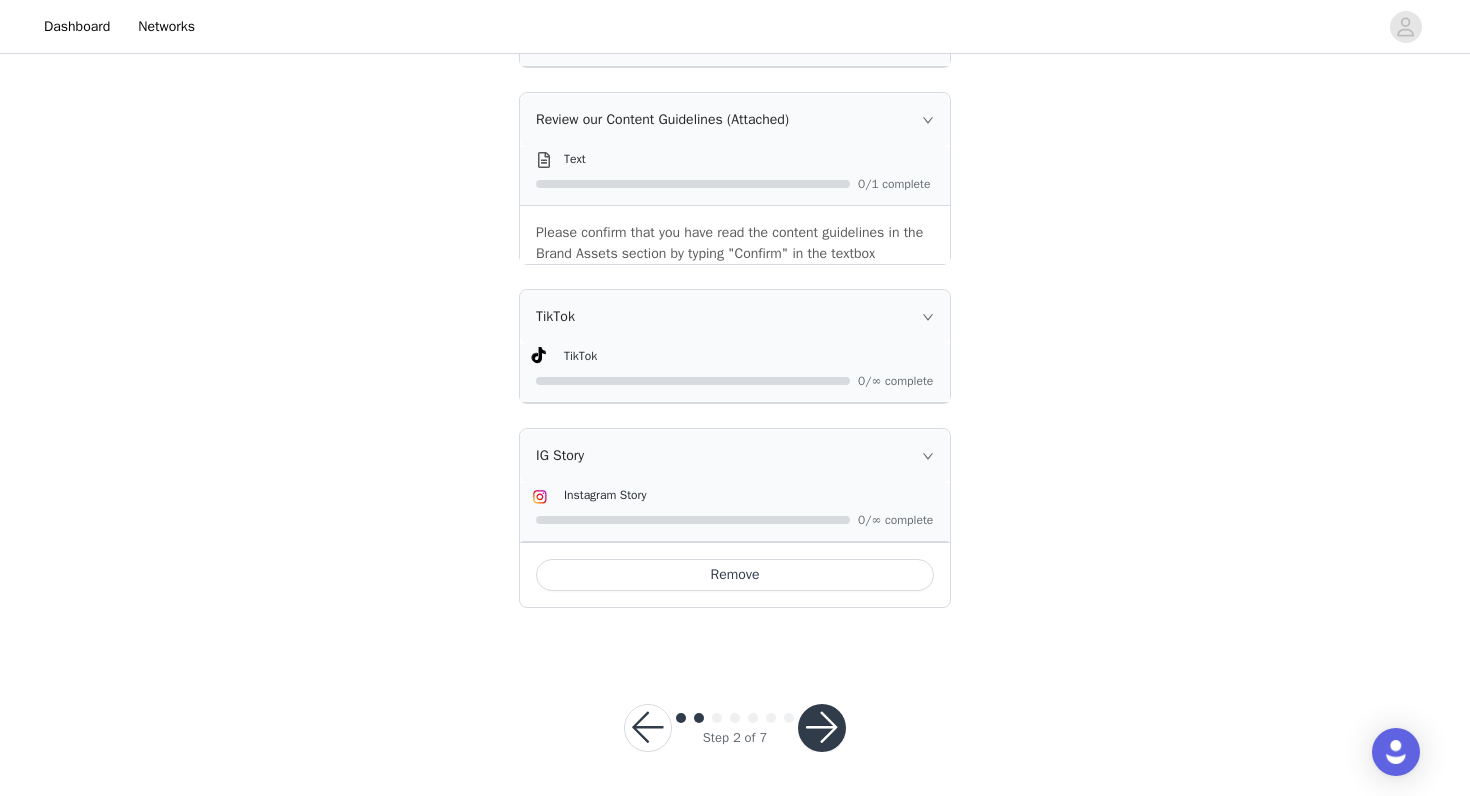 click at bounding box center [822, 728] 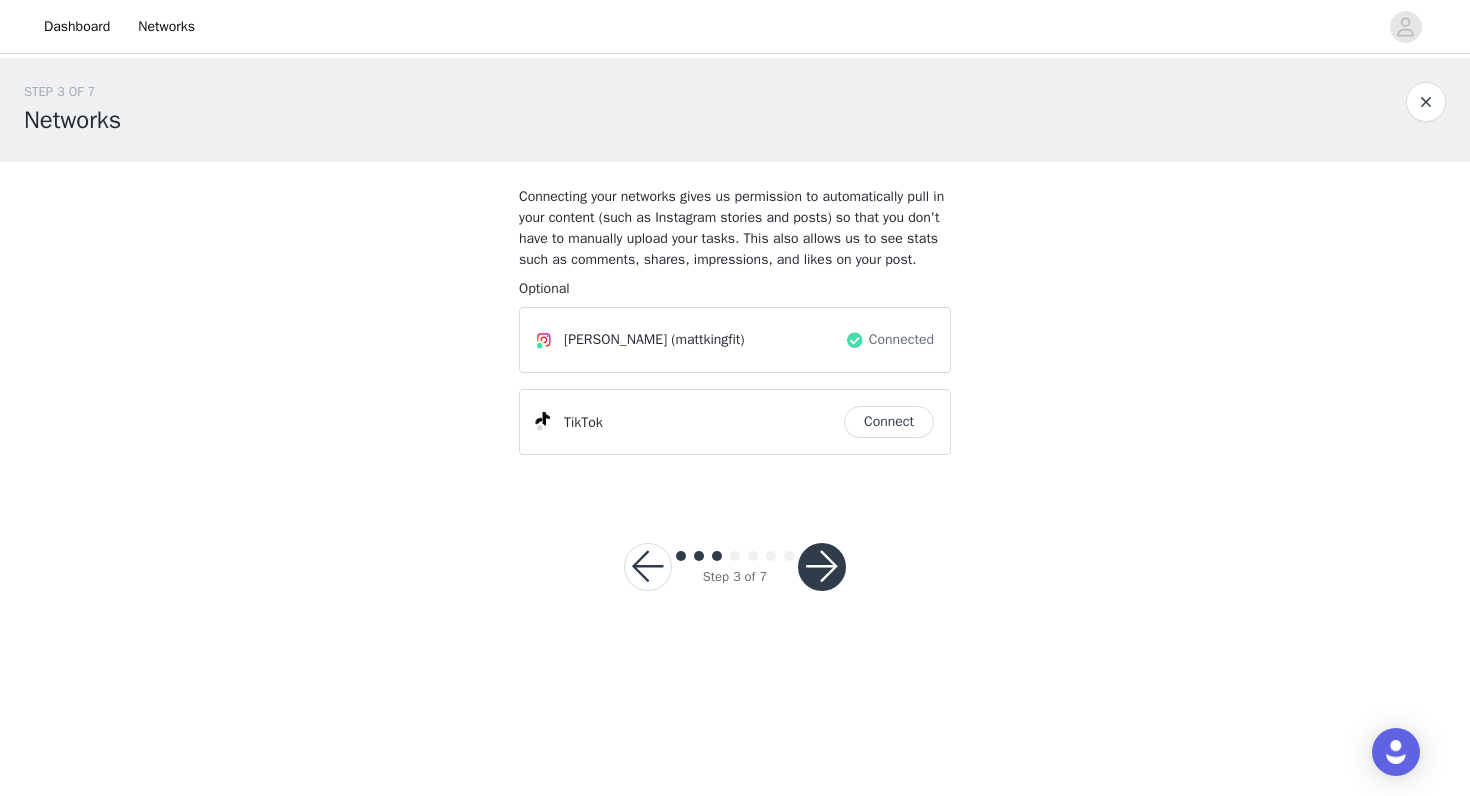 scroll, scrollTop: 0, scrollLeft: 0, axis: both 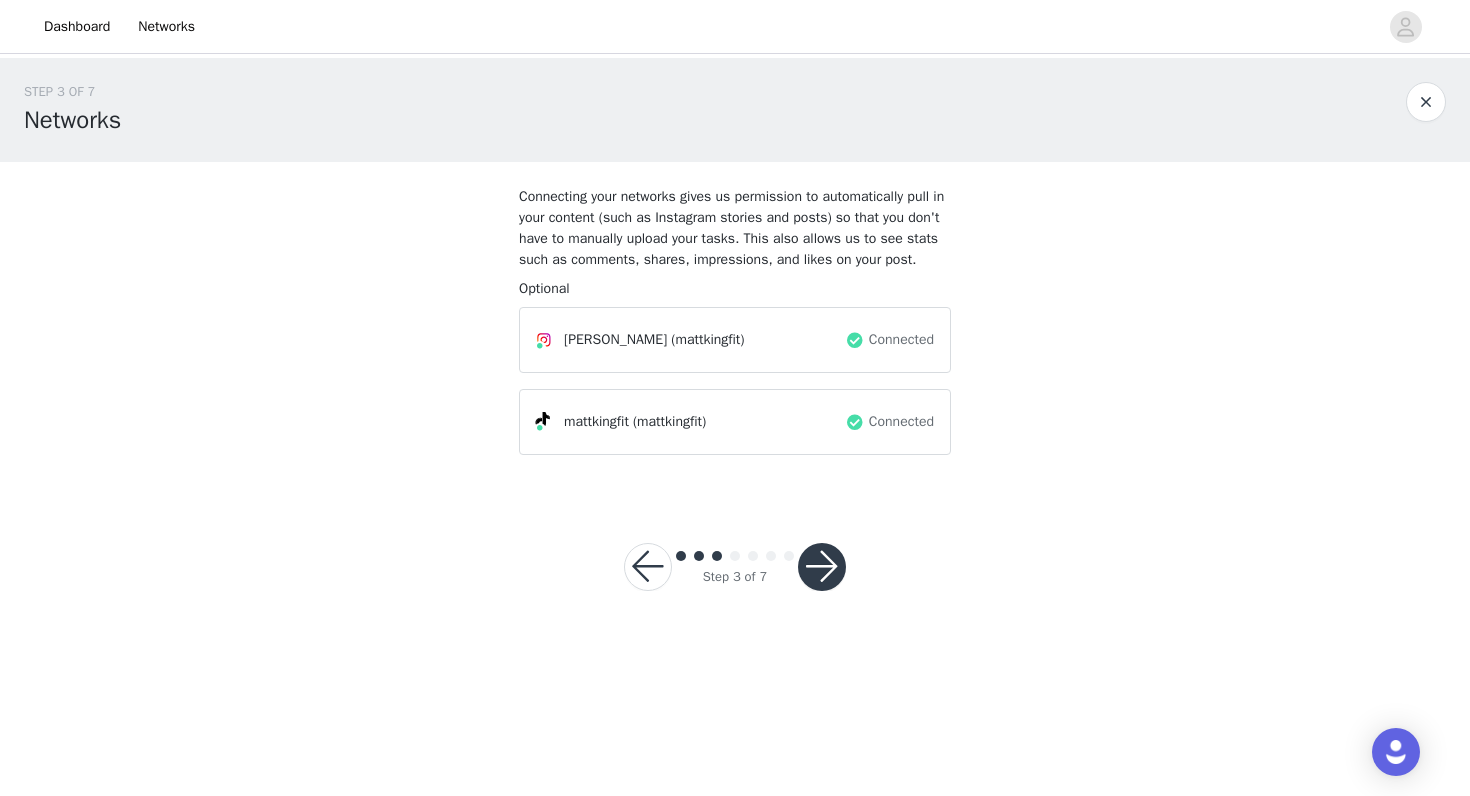 click at bounding box center [822, 567] 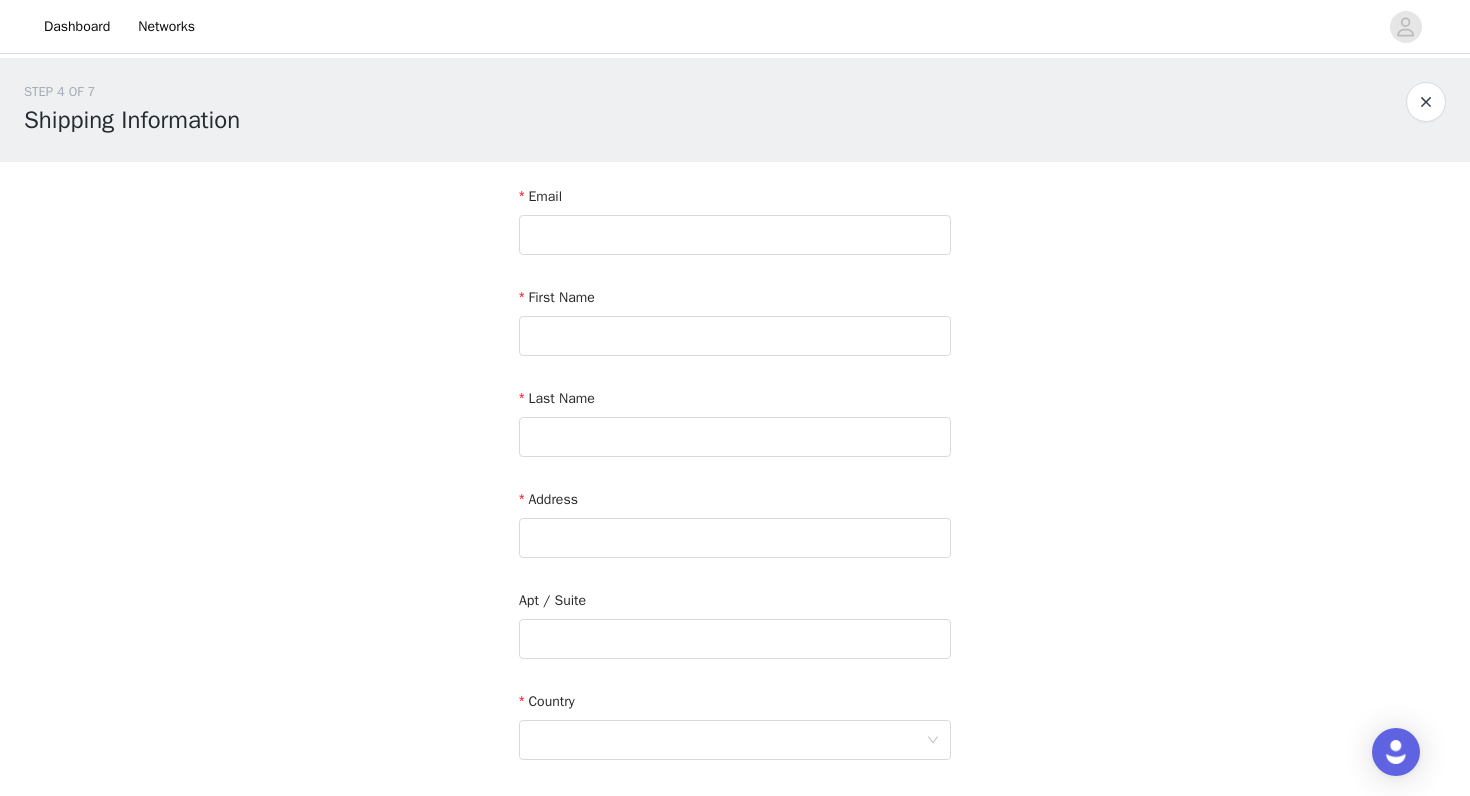 click on "STEP 4 OF 7
Shipping Information
Email   First Name   Last Name   Address   Apt / Suite   Country     City     Postcode   Phone Number" at bounding box center [735, 588] 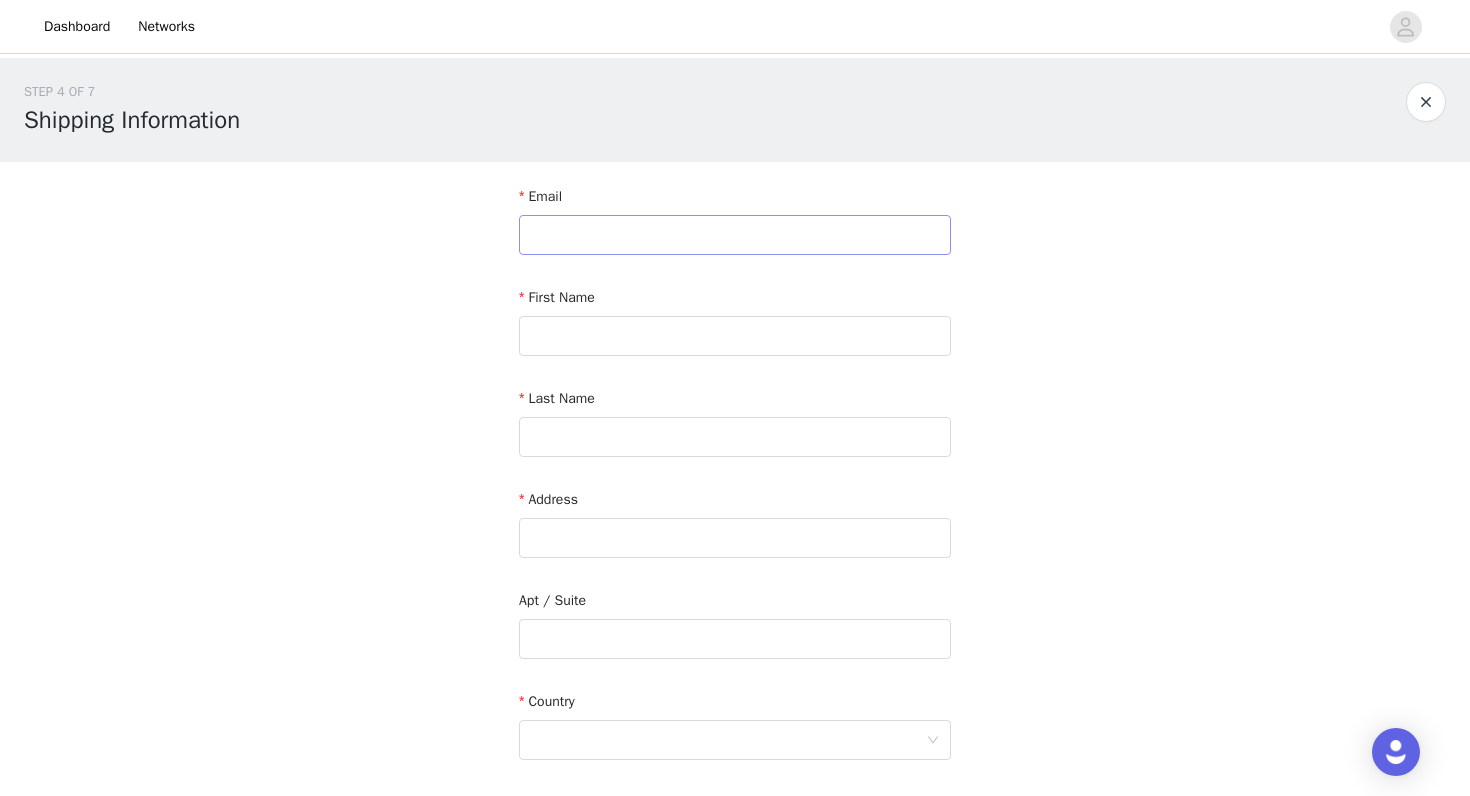 scroll, scrollTop: -1, scrollLeft: 0, axis: vertical 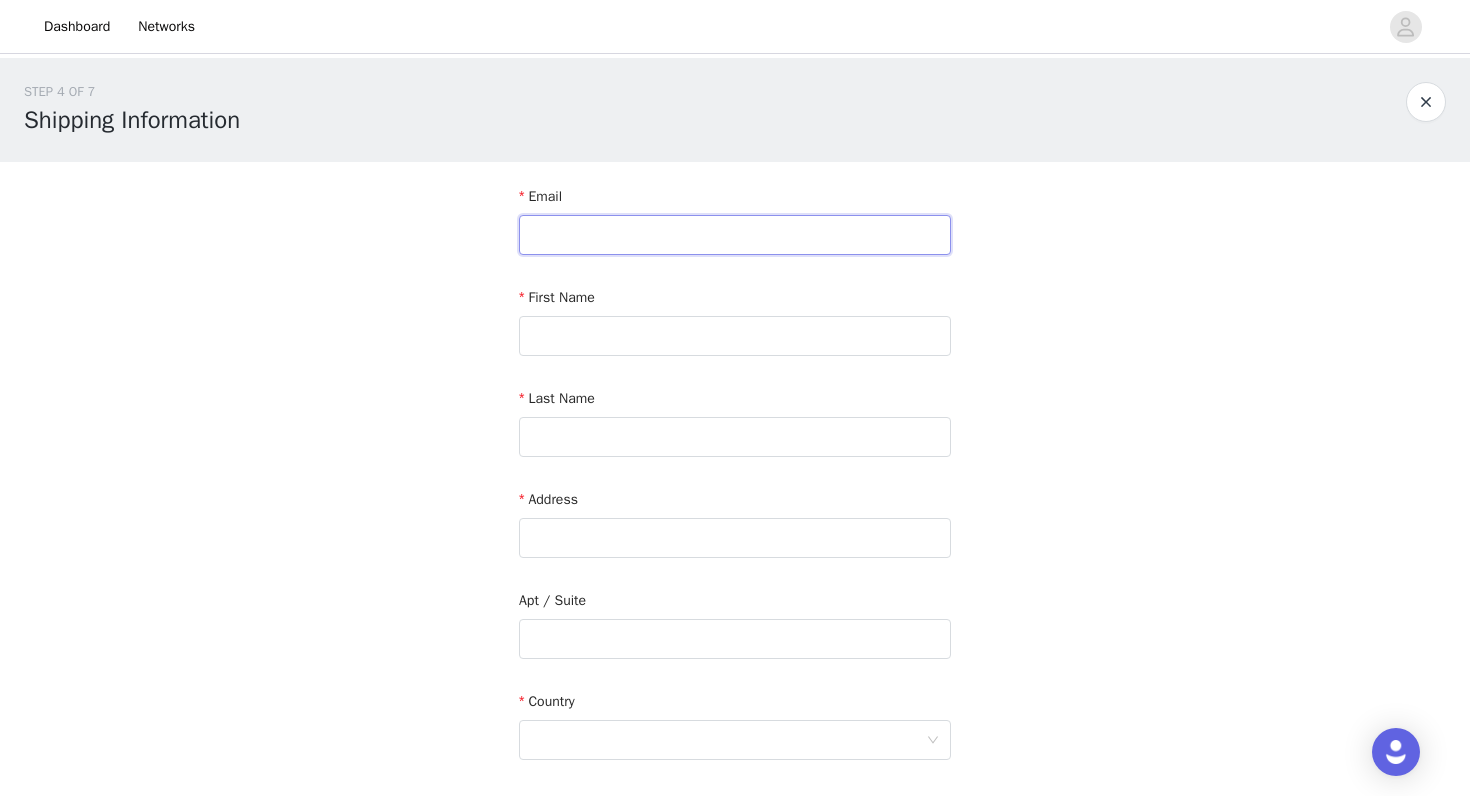 click at bounding box center [735, 235] 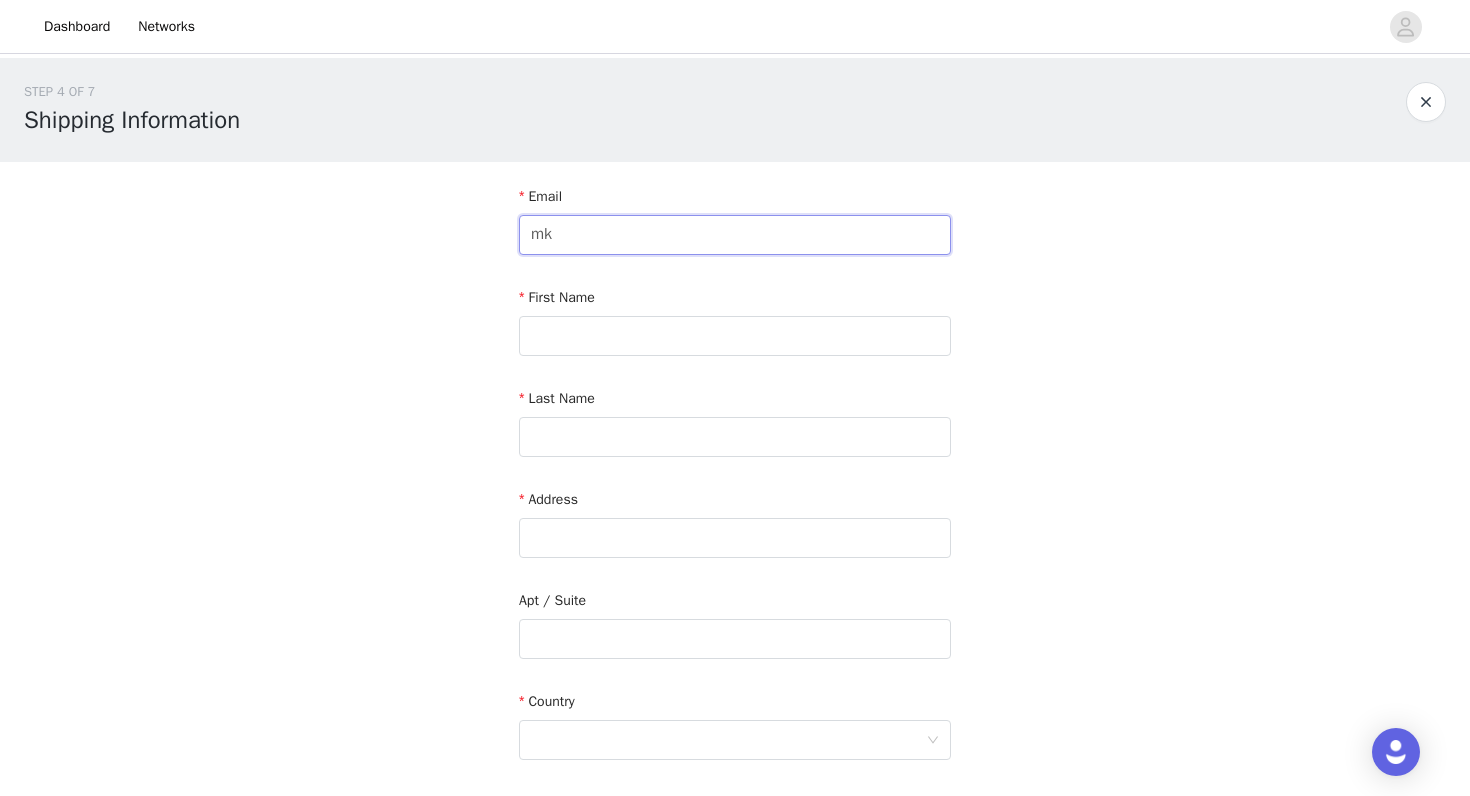 type on "m" 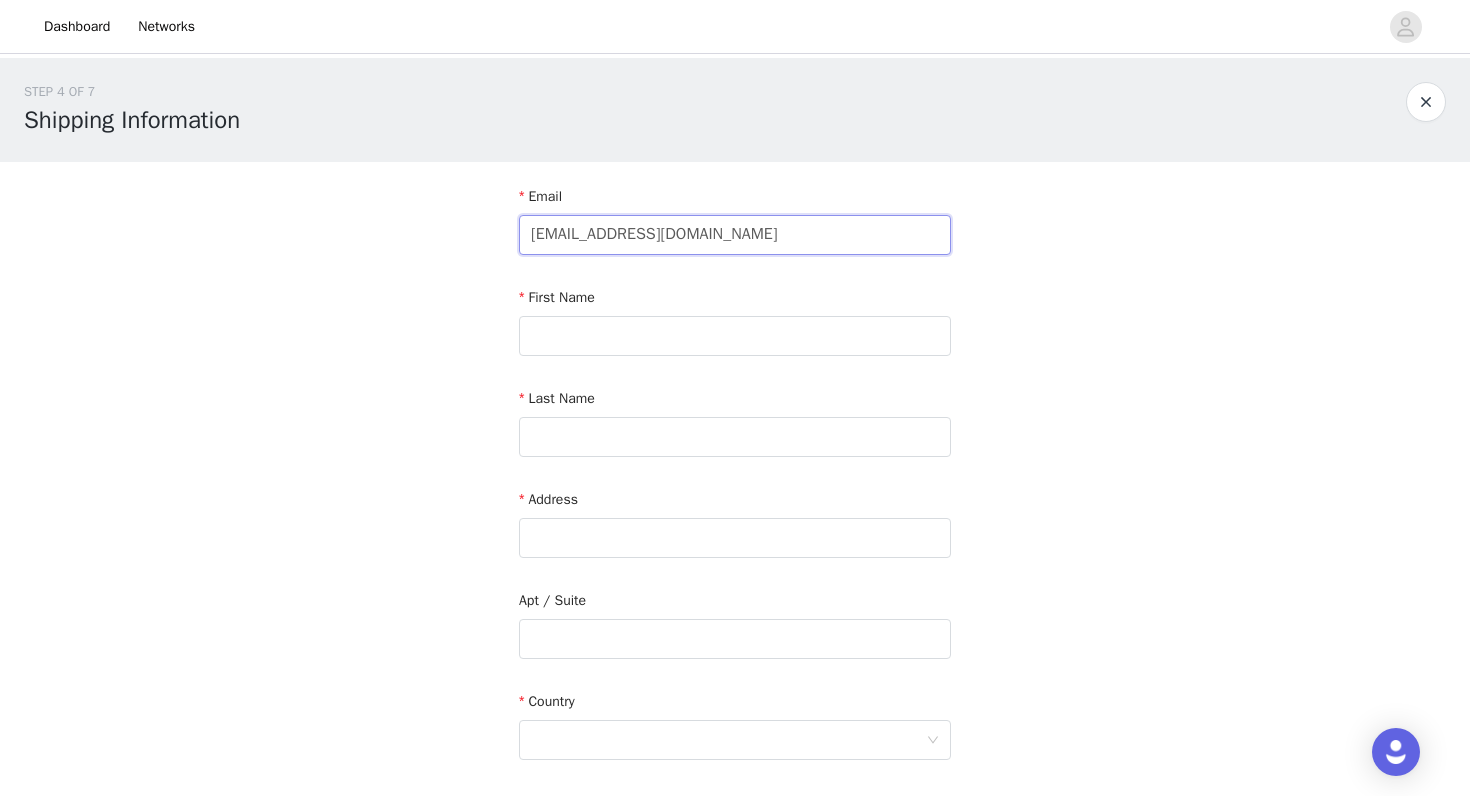 type on "[EMAIL_ADDRESS][DOMAIN_NAME]" 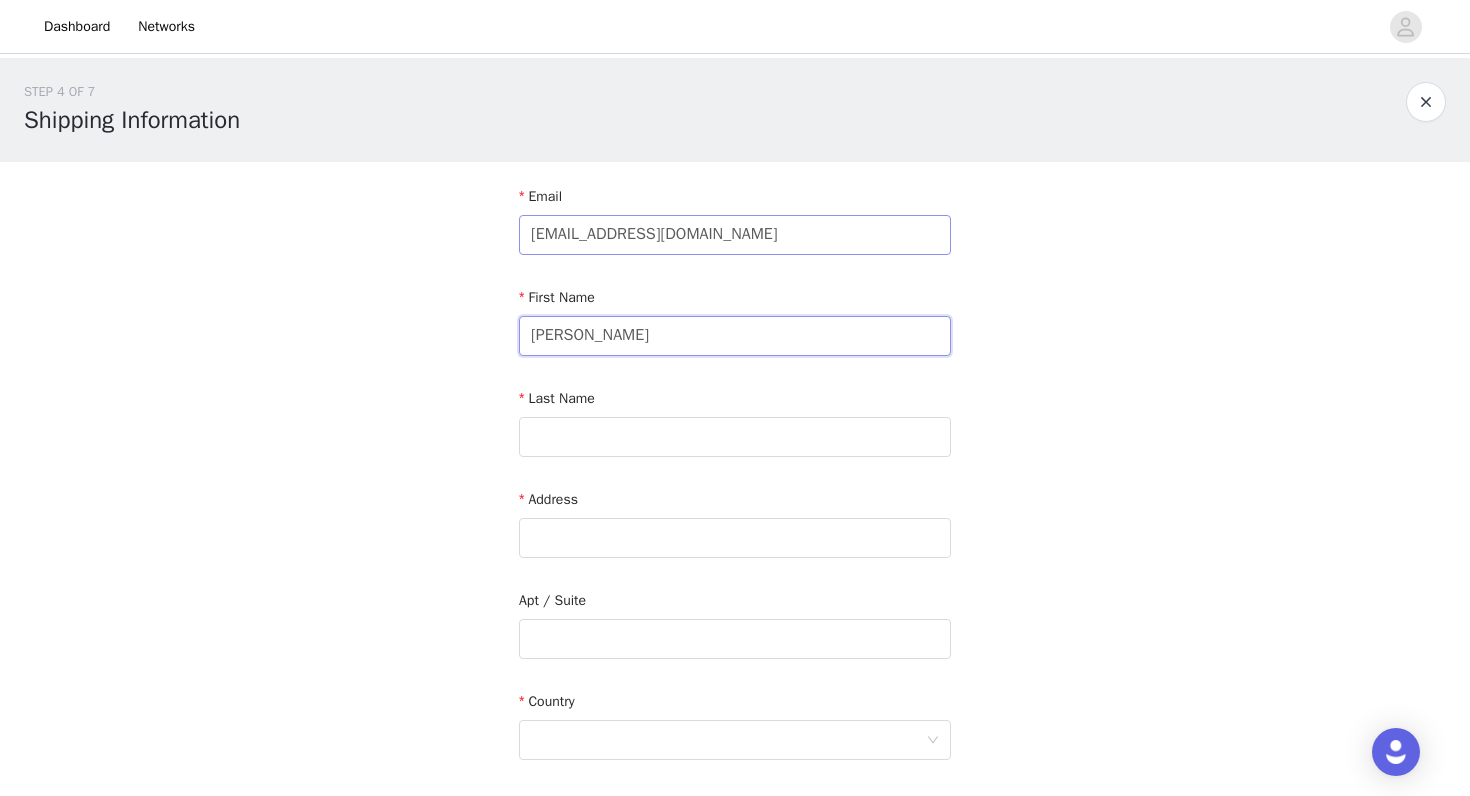 type on "[PERSON_NAME]" 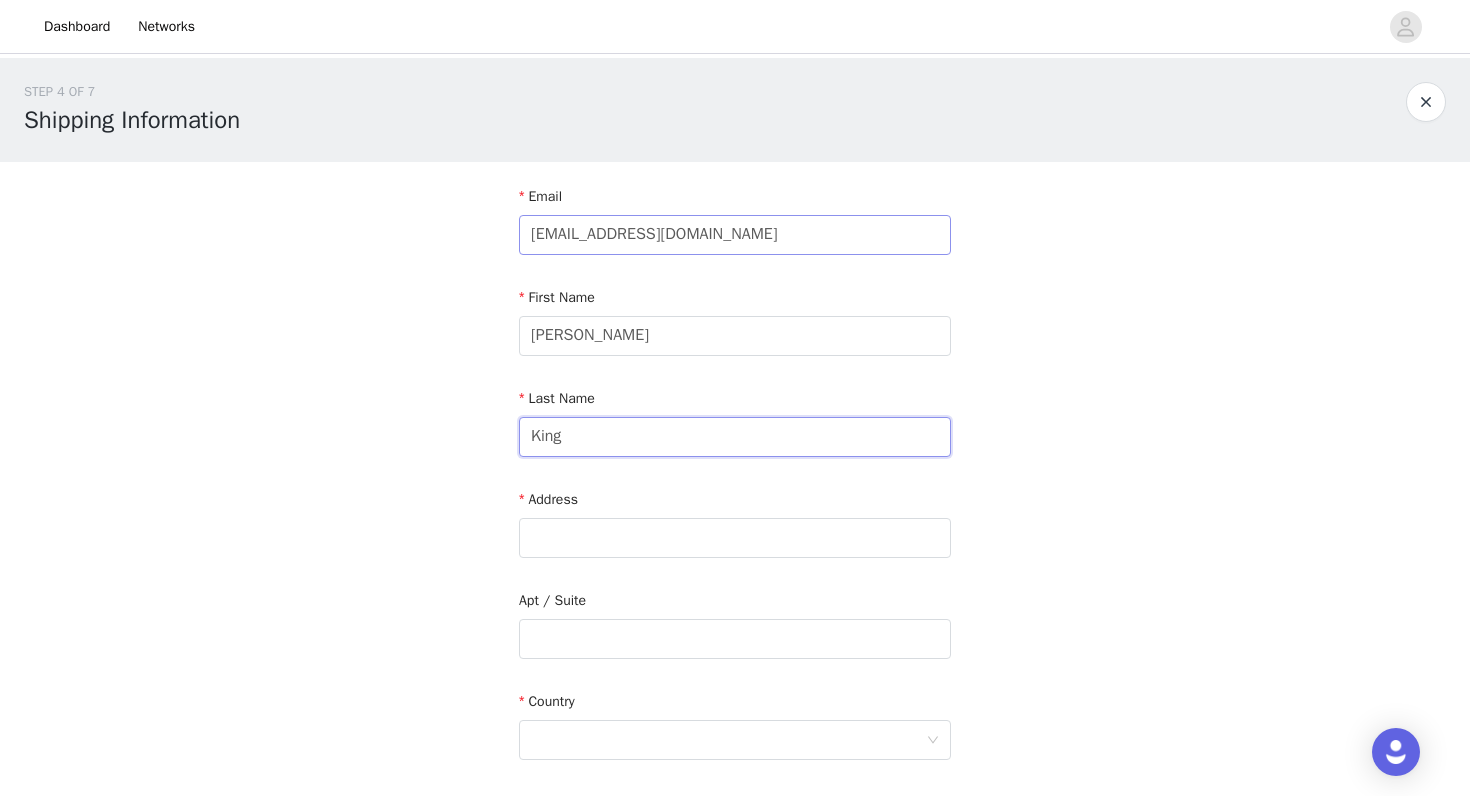 type on "King" 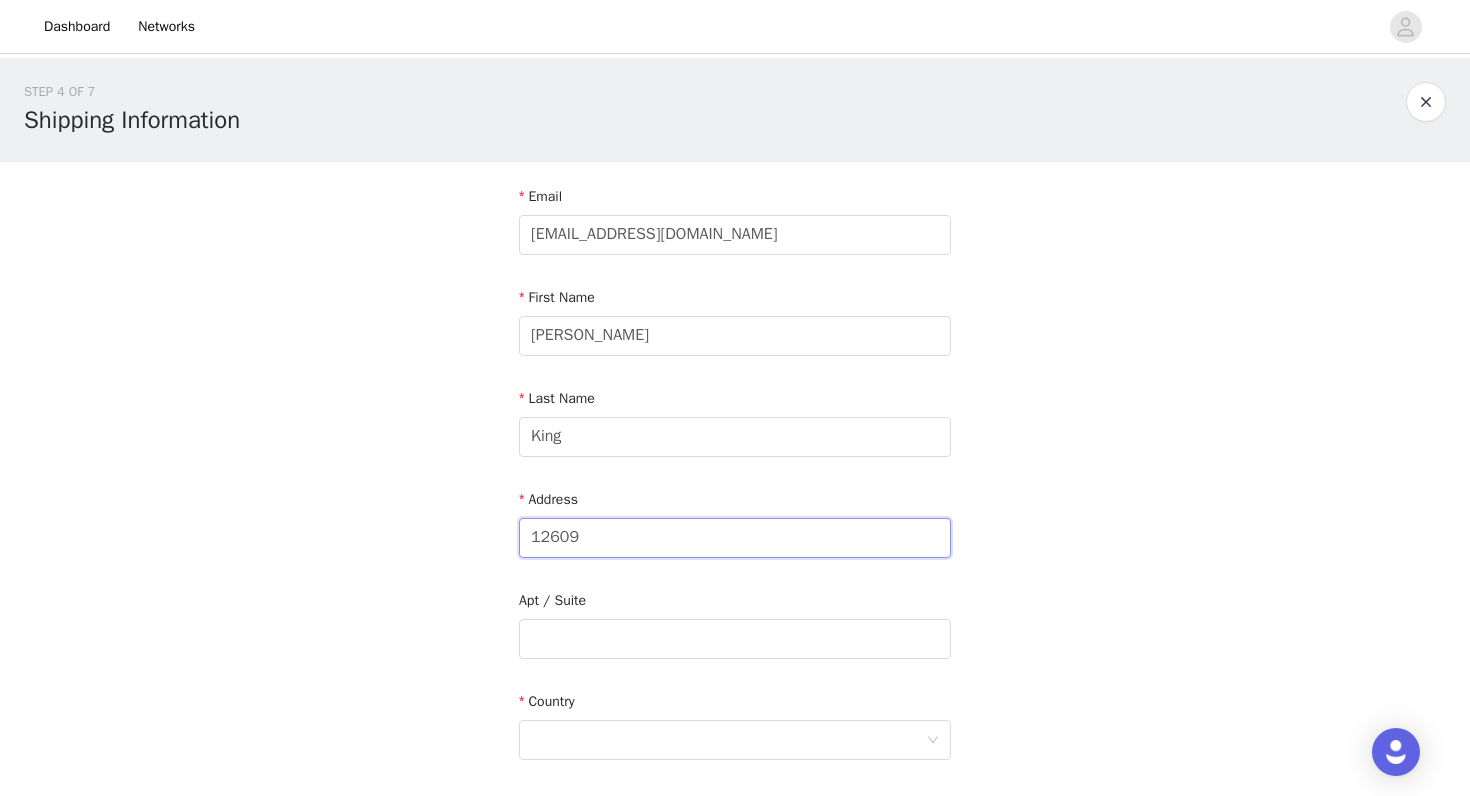 type on "[STREET_ADDRESS]" 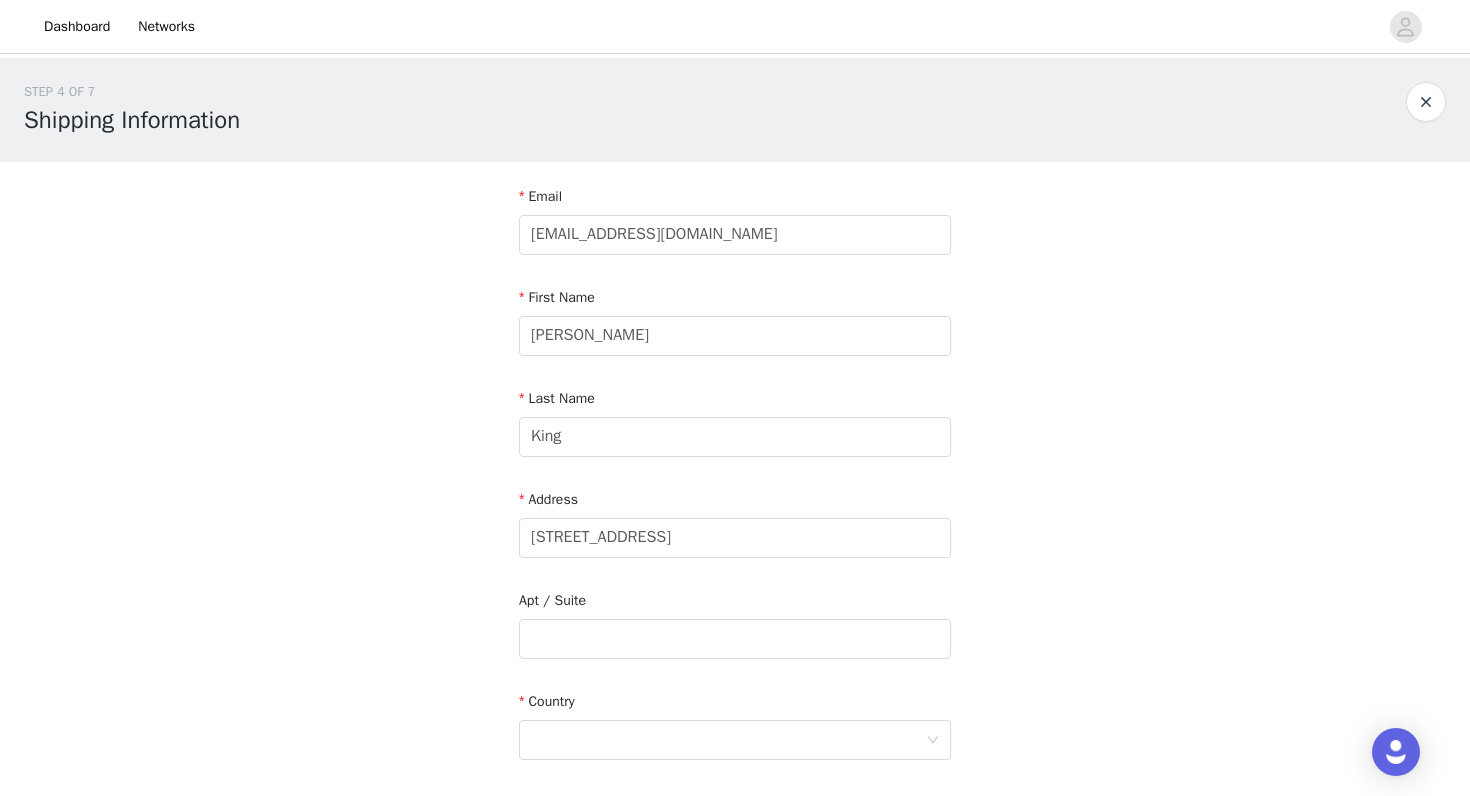 type on "Austin" 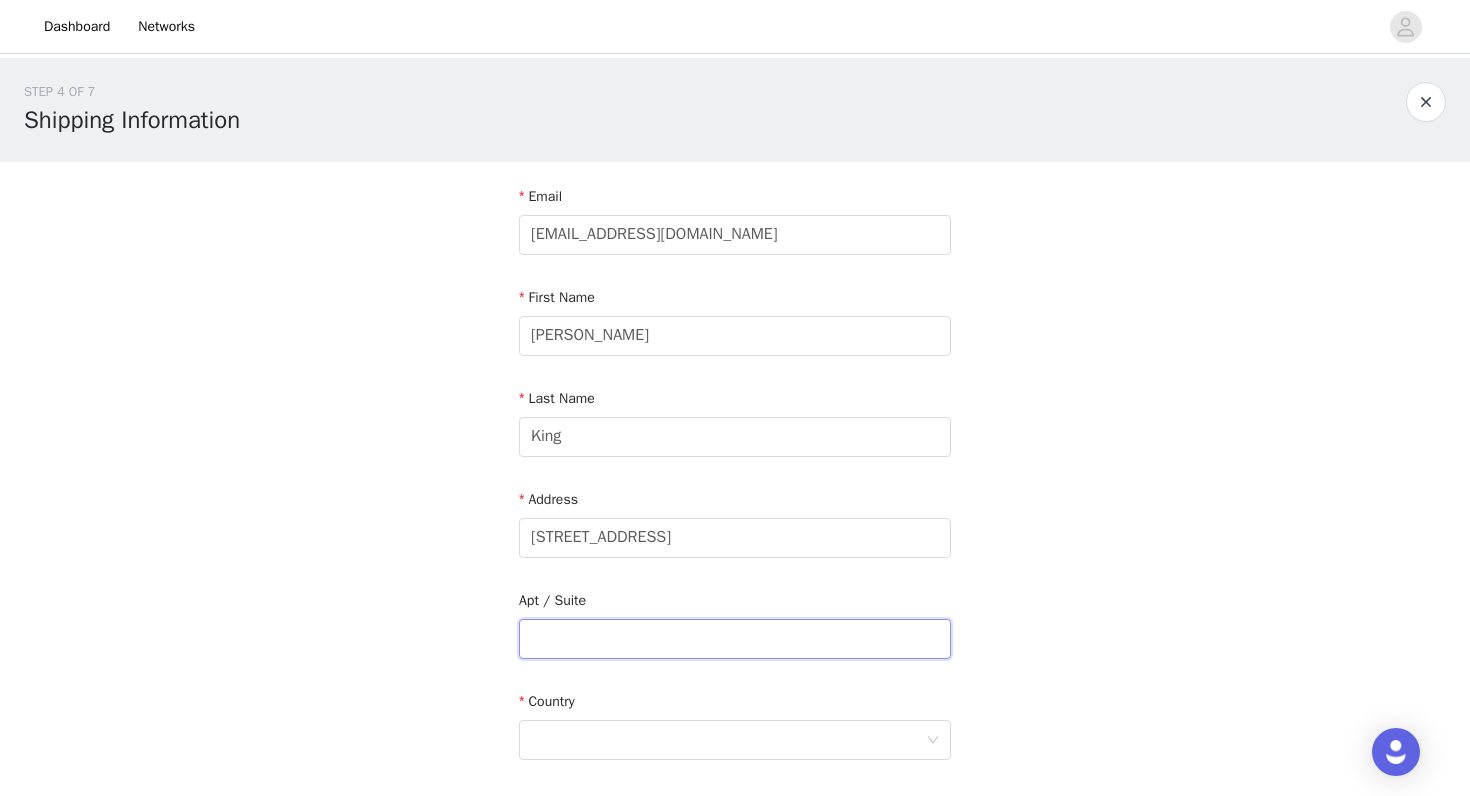 click at bounding box center (735, 639) 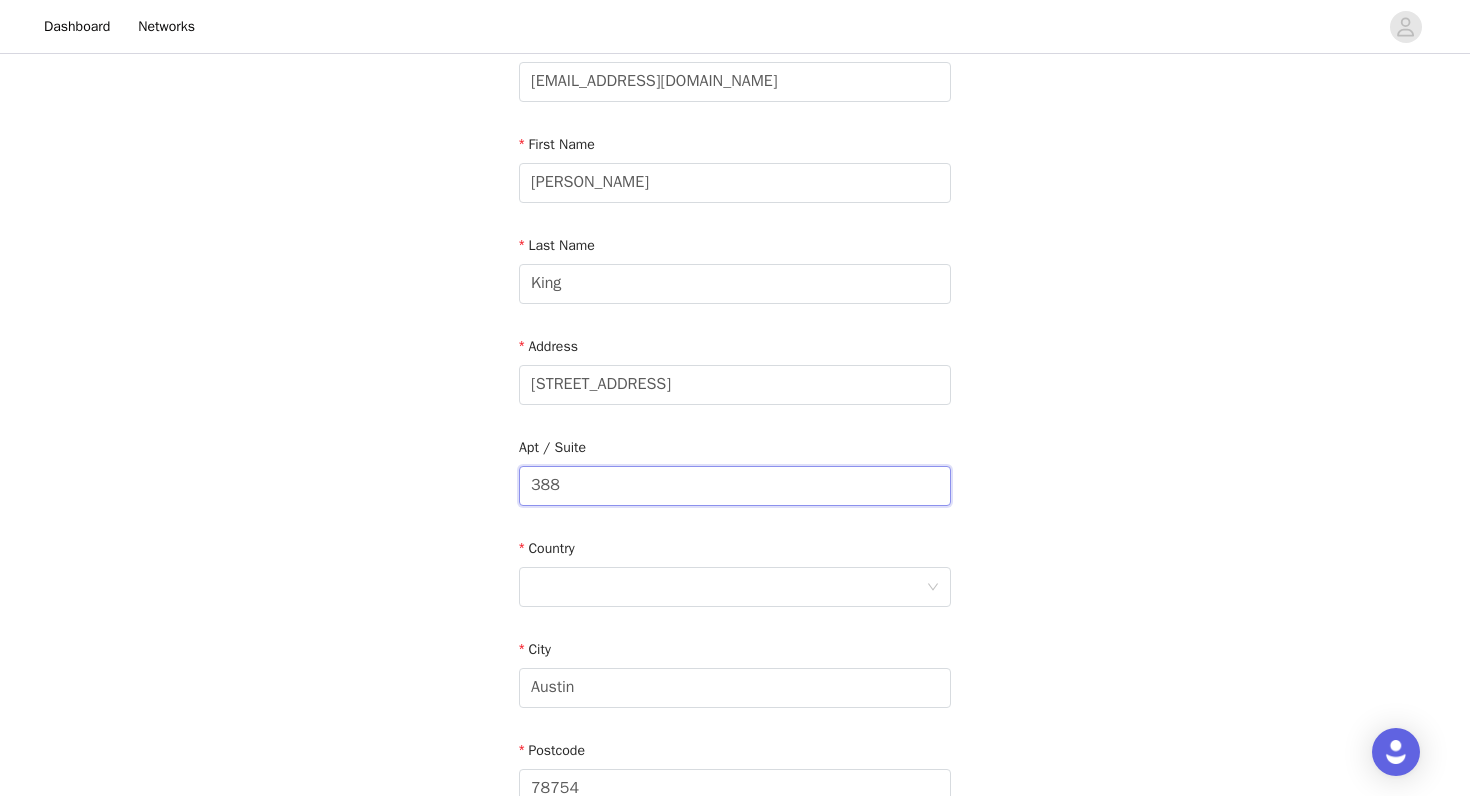 scroll, scrollTop: 176, scrollLeft: 0, axis: vertical 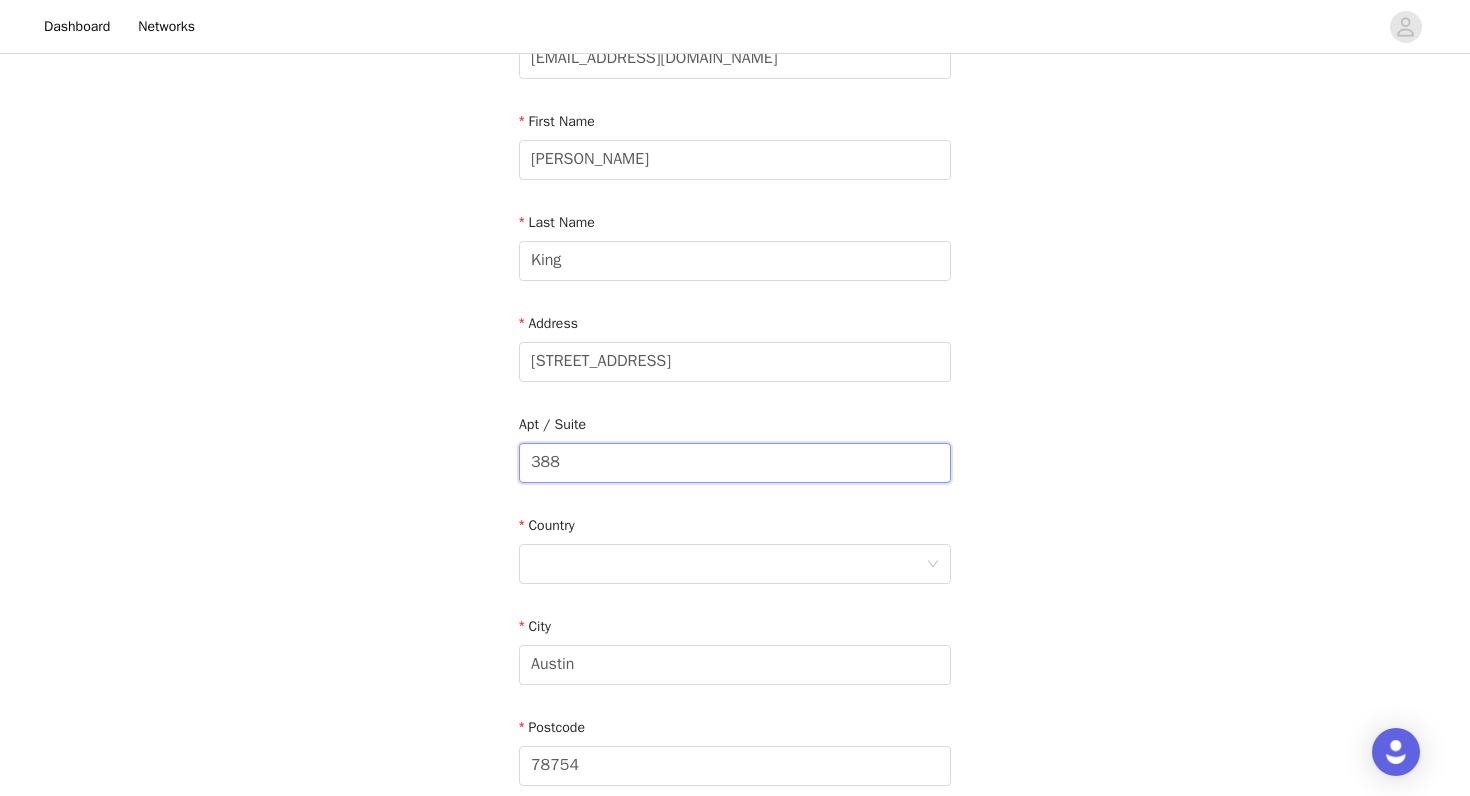type on "388" 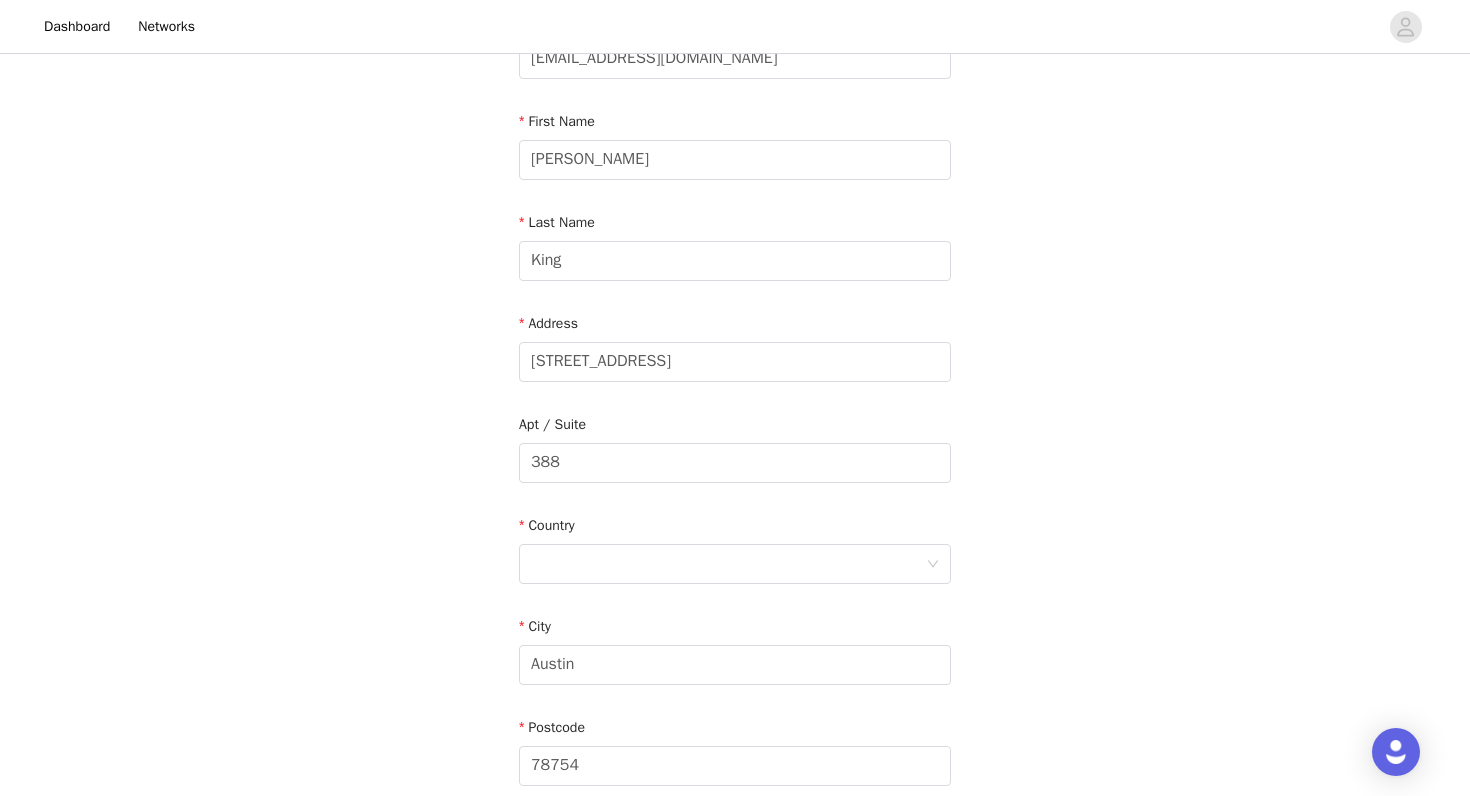 click on "Email [EMAIL_ADDRESS][DOMAIN_NAME]   First Name [PERSON_NAME]   Last Name [PERSON_NAME]   Address [STREET_ADDRESS]   Phone Number" at bounding box center (735, 452) 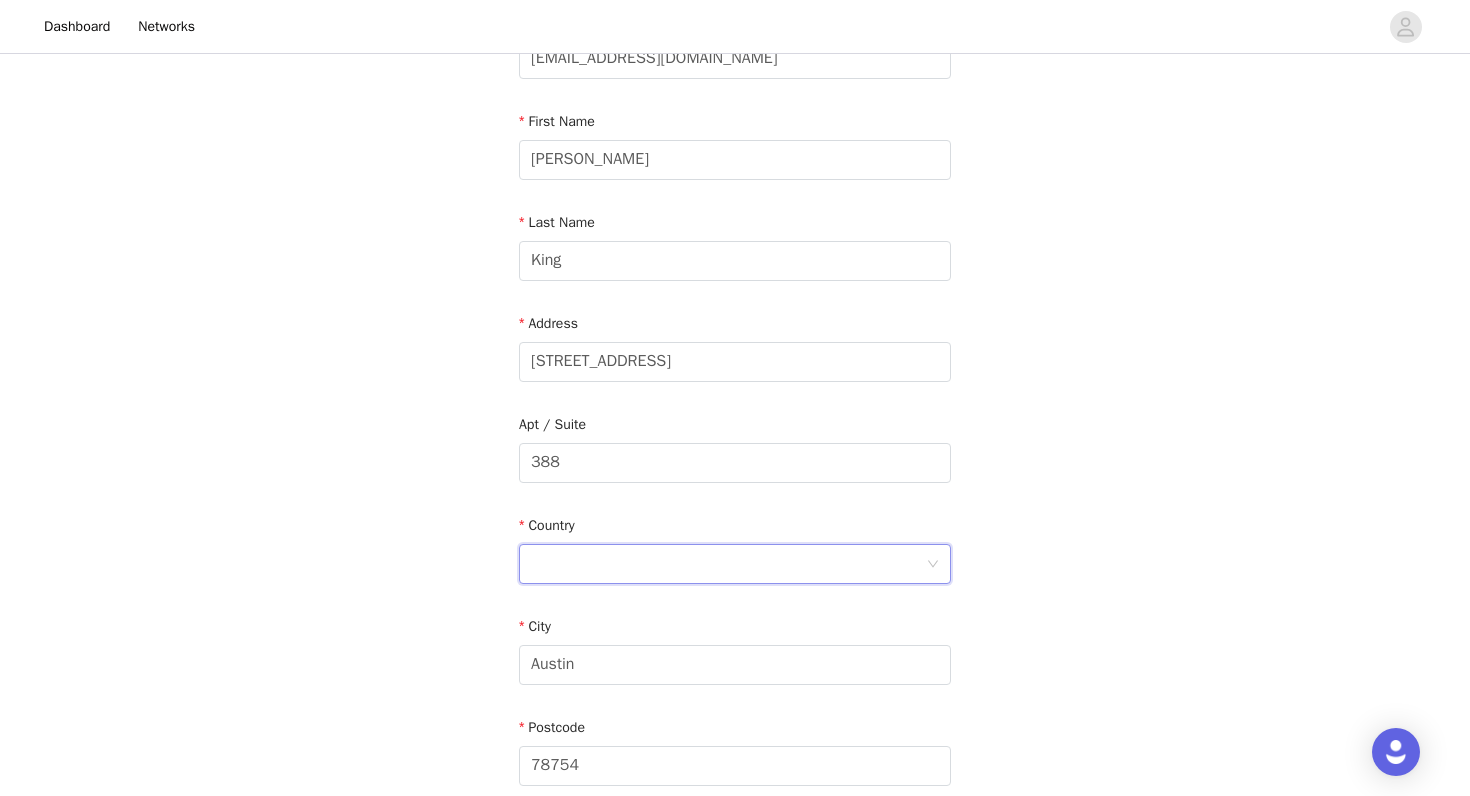 click at bounding box center (728, 564) 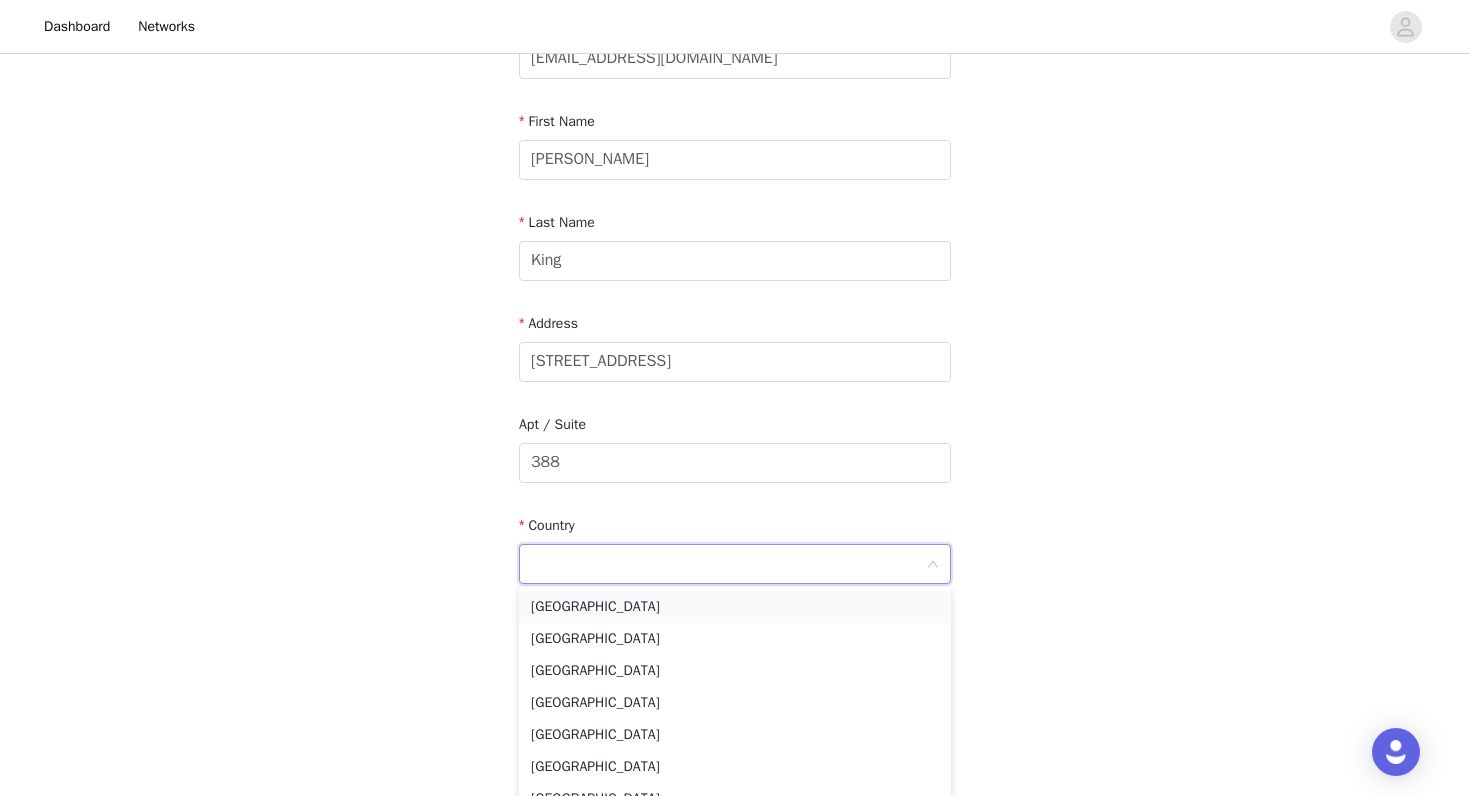 click on "[GEOGRAPHIC_DATA]" at bounding box center (735, 607) 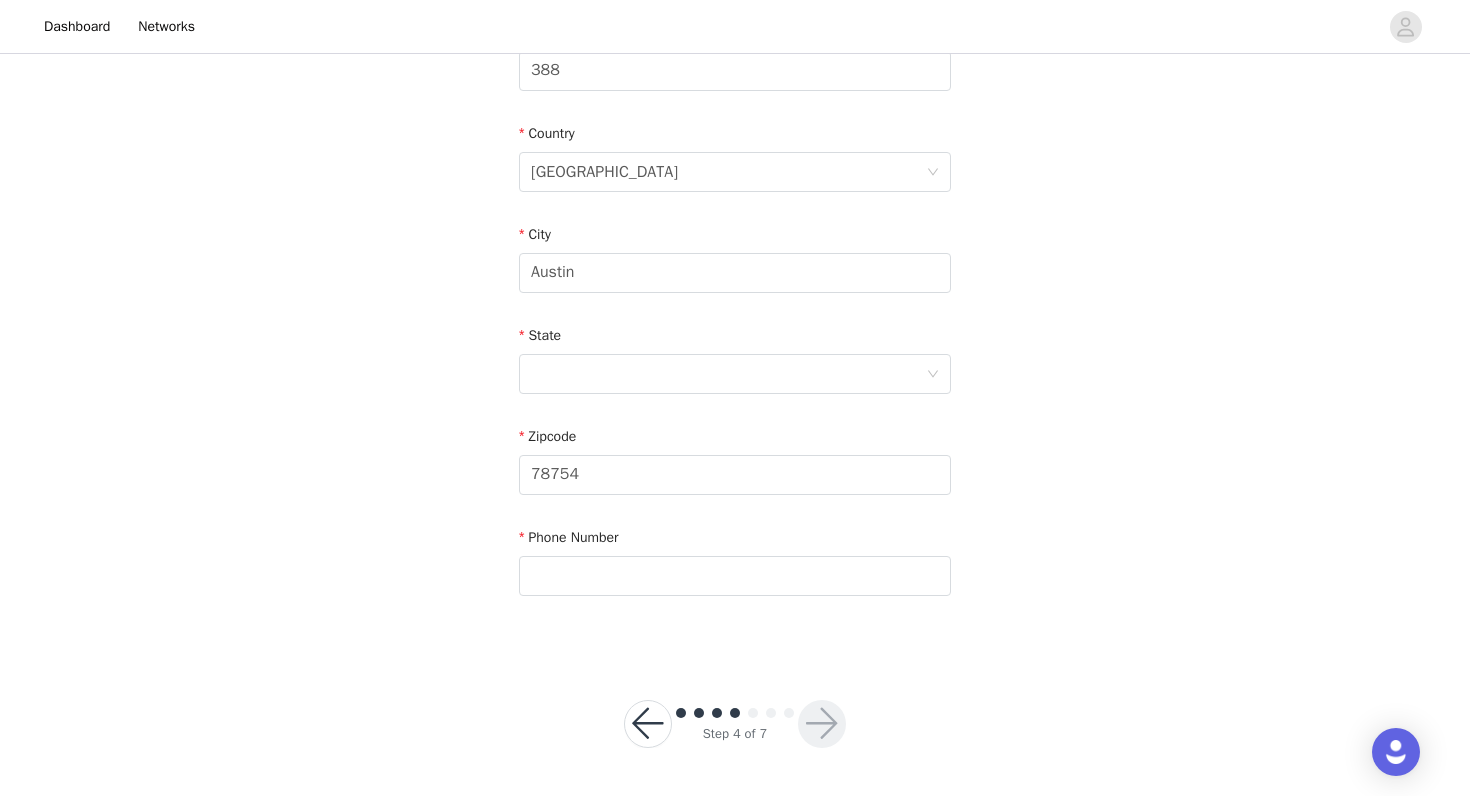 scroll, scrollTop: 567, scrollLeft: 0, axis: vertical 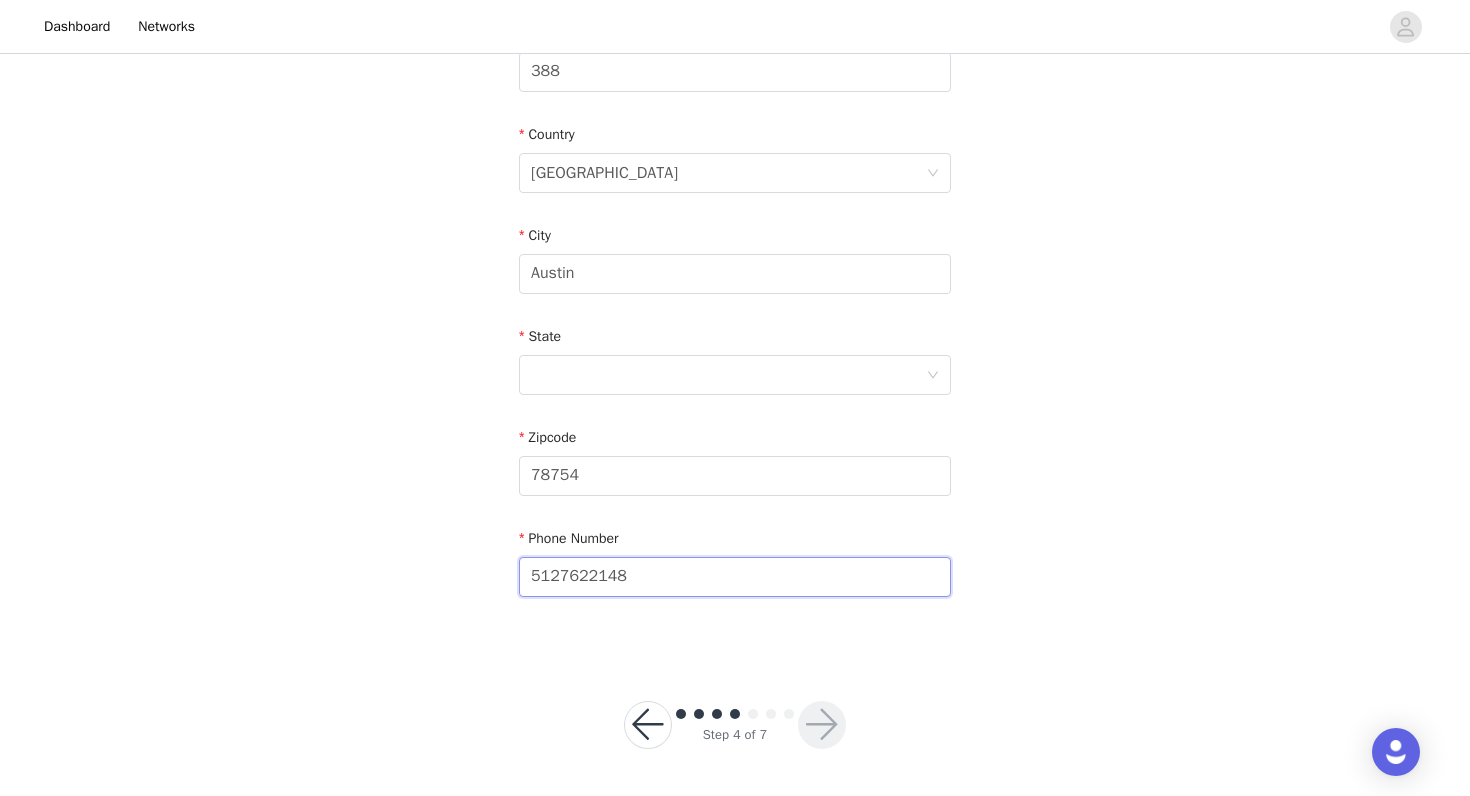 type on "5127622148" 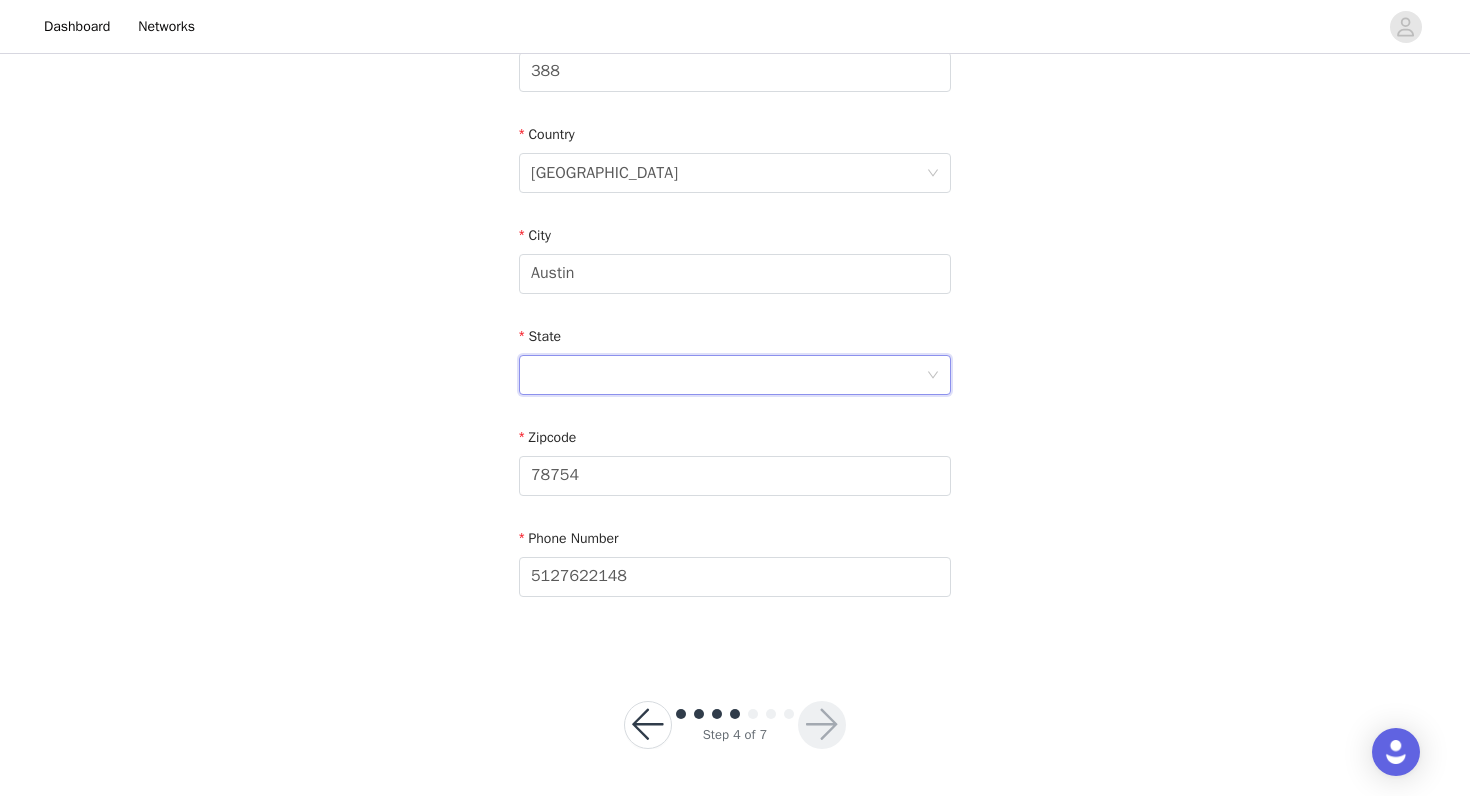 click at bounding box center [728, 375] 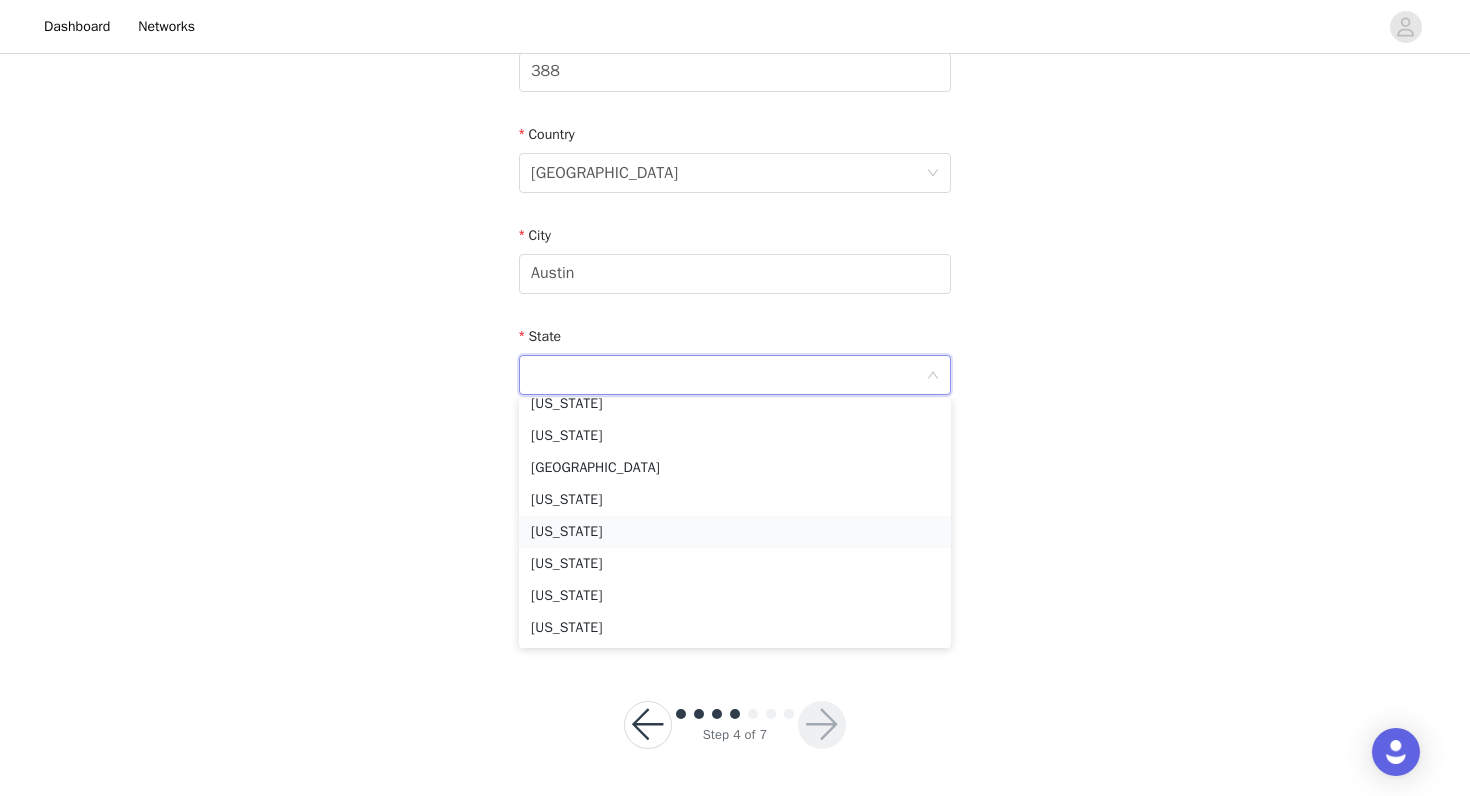scroll, scrollTop: 1679, scrollLeft: 0, axis: vertical 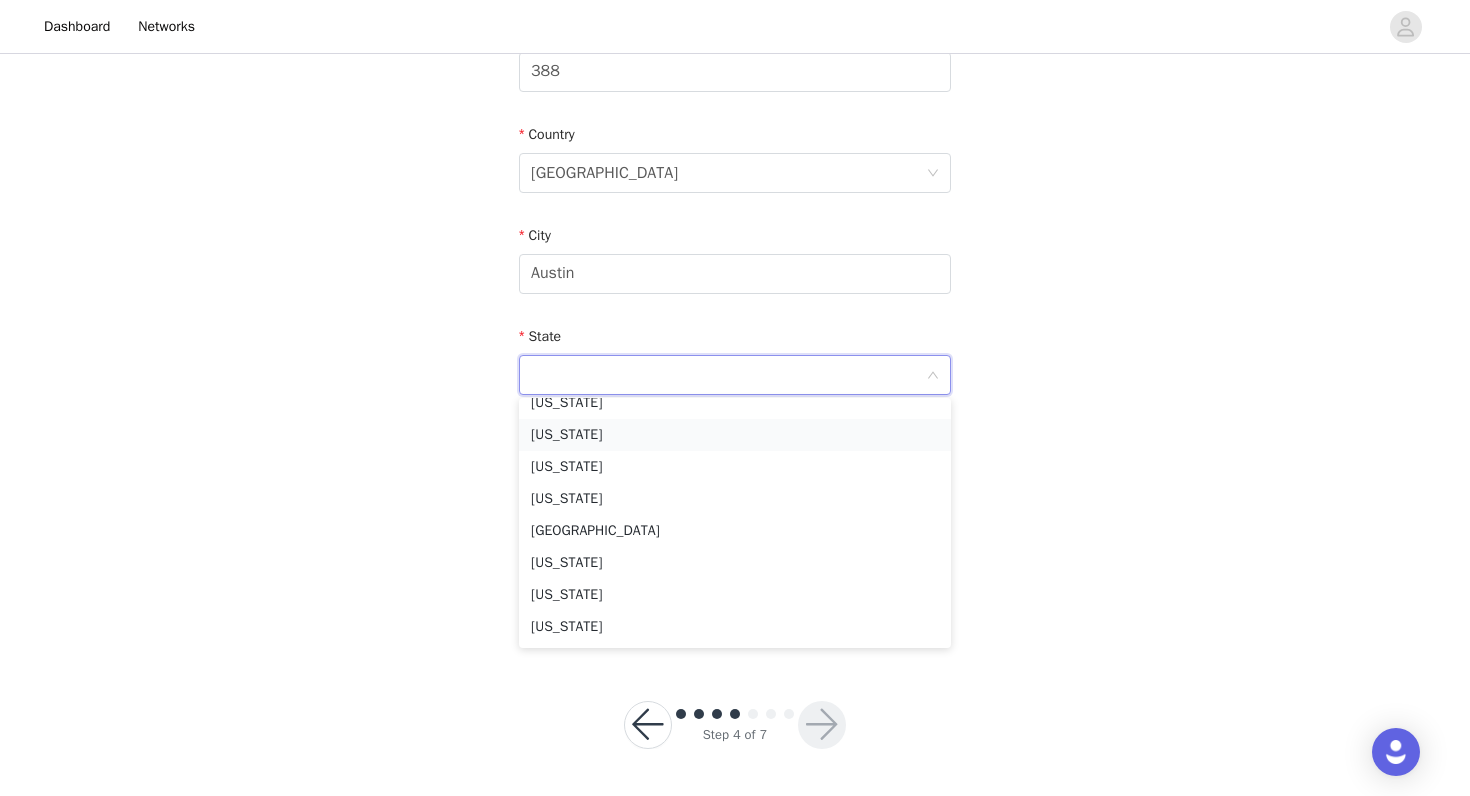 click on "[US_STATE]" at bounding box center (735, 435) 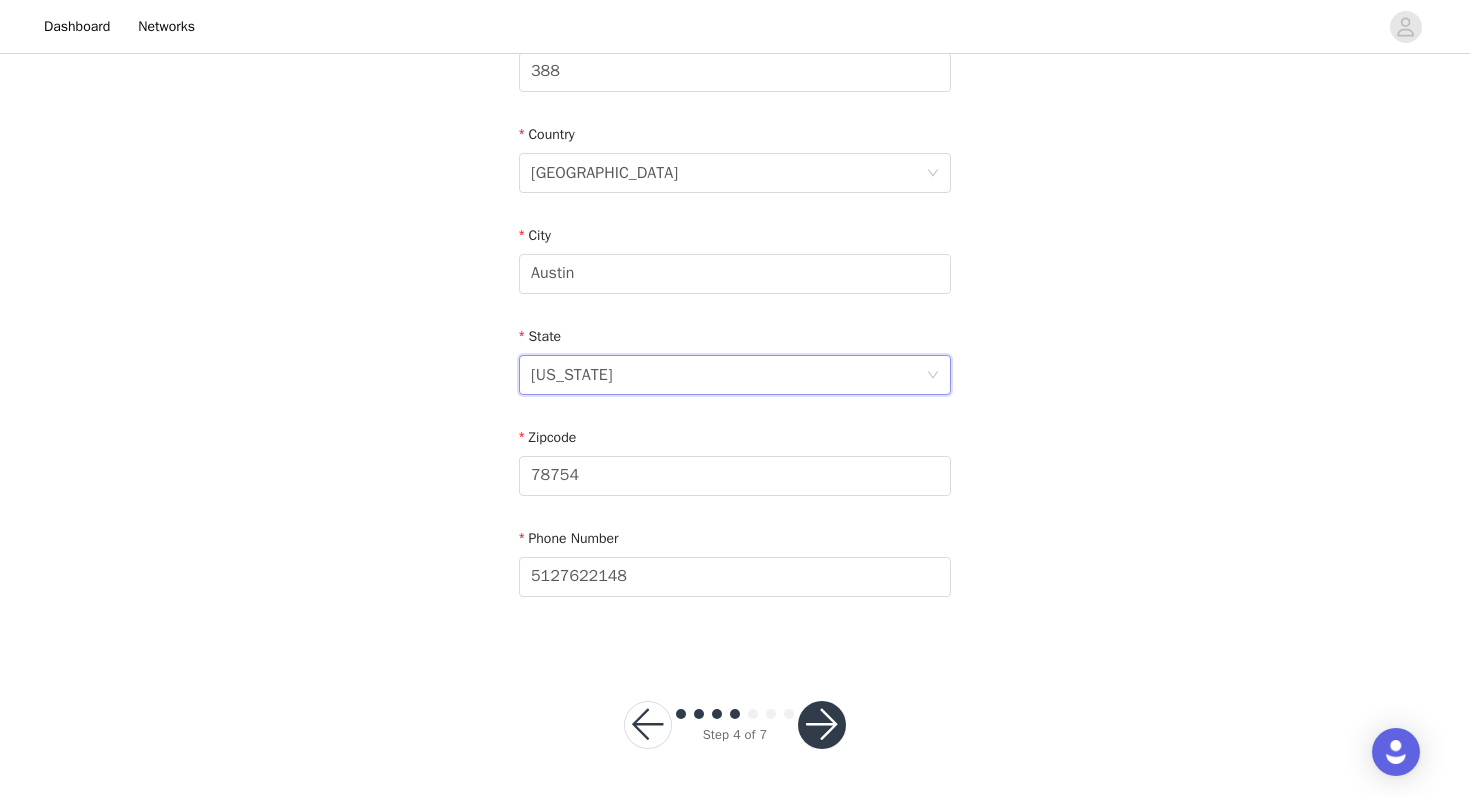 click at bounding box center (822, 725) 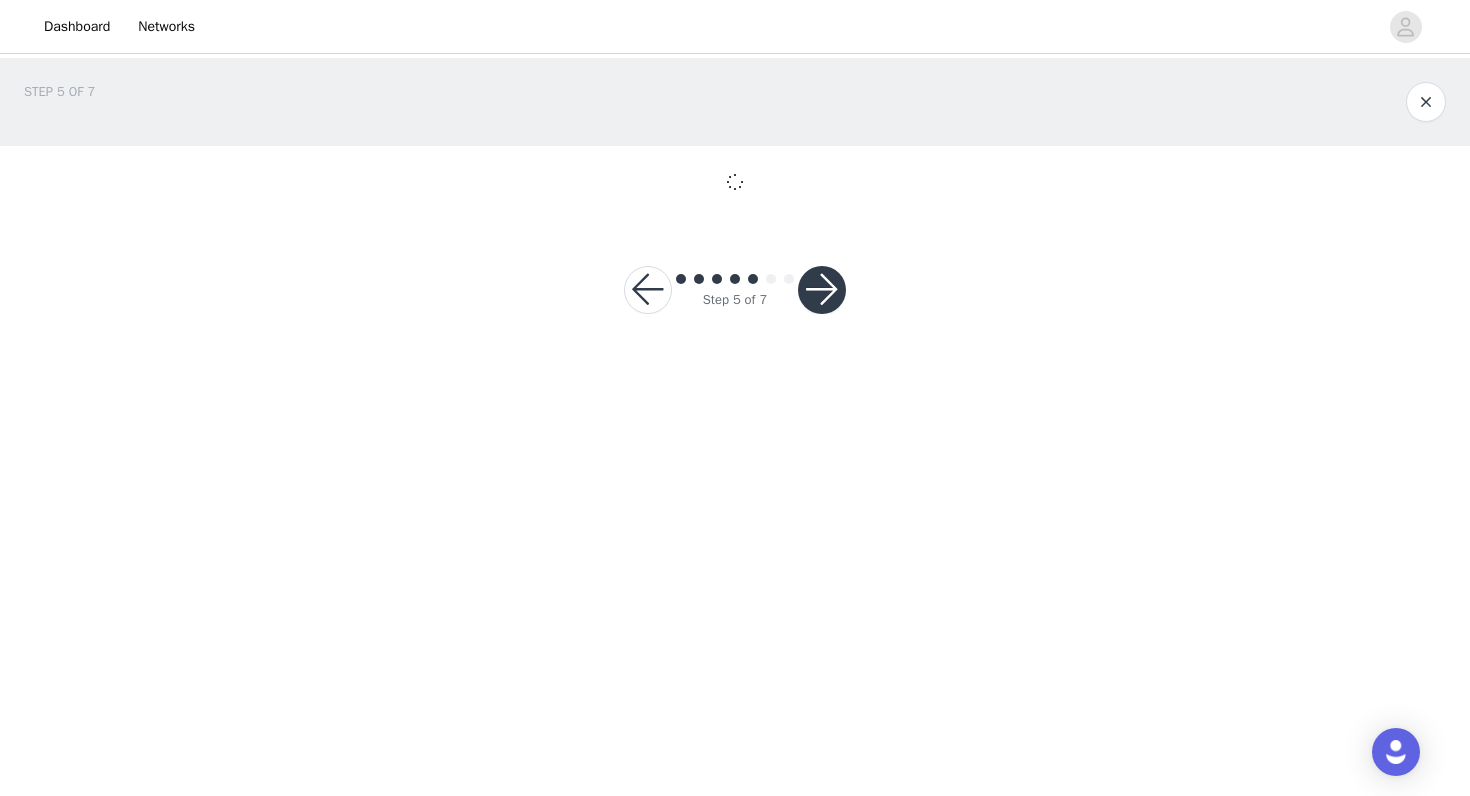 scroll, scrollTop: 0, scrollLeft: 0, axis: both 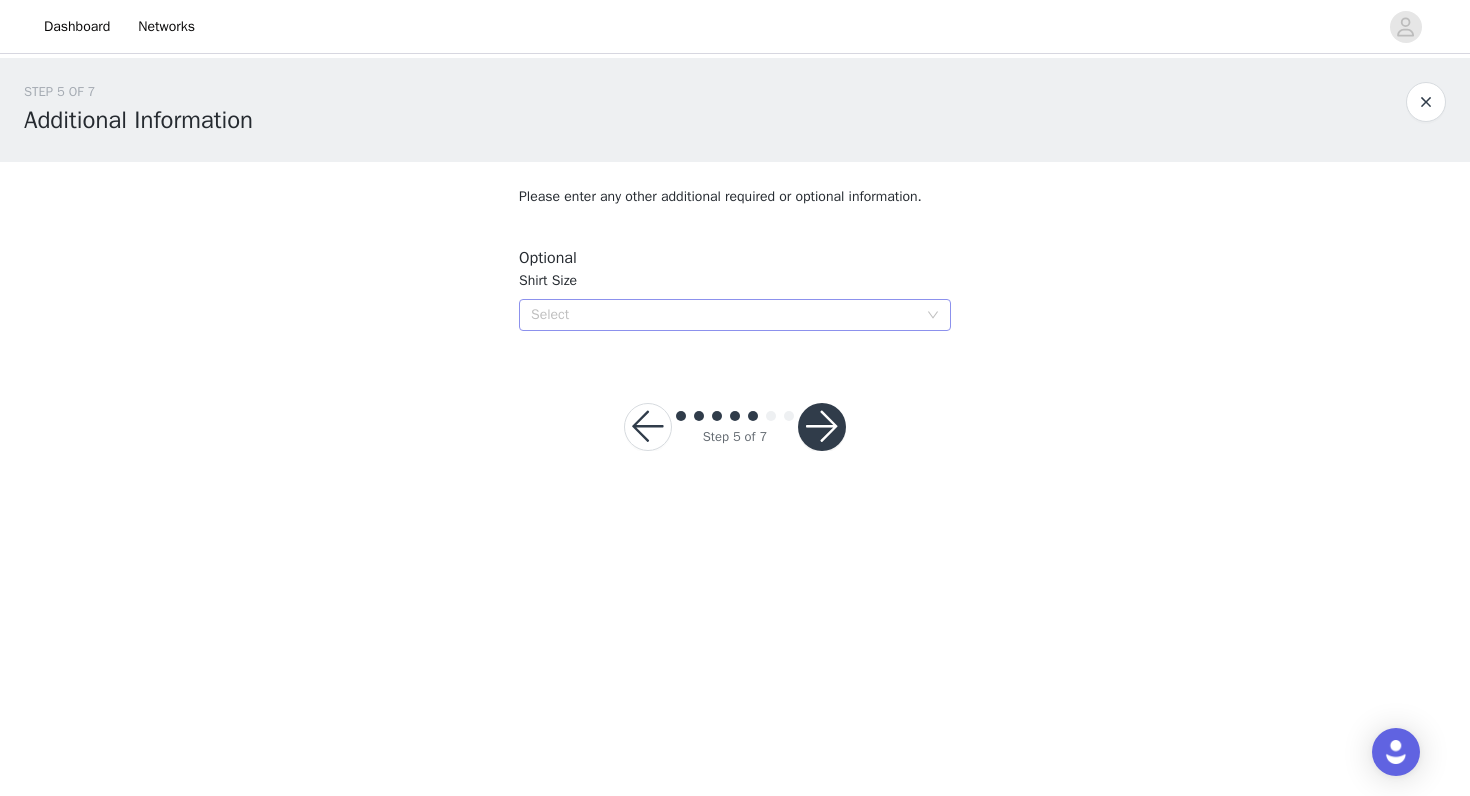 click on "Select" at bounding box center (728, 315) 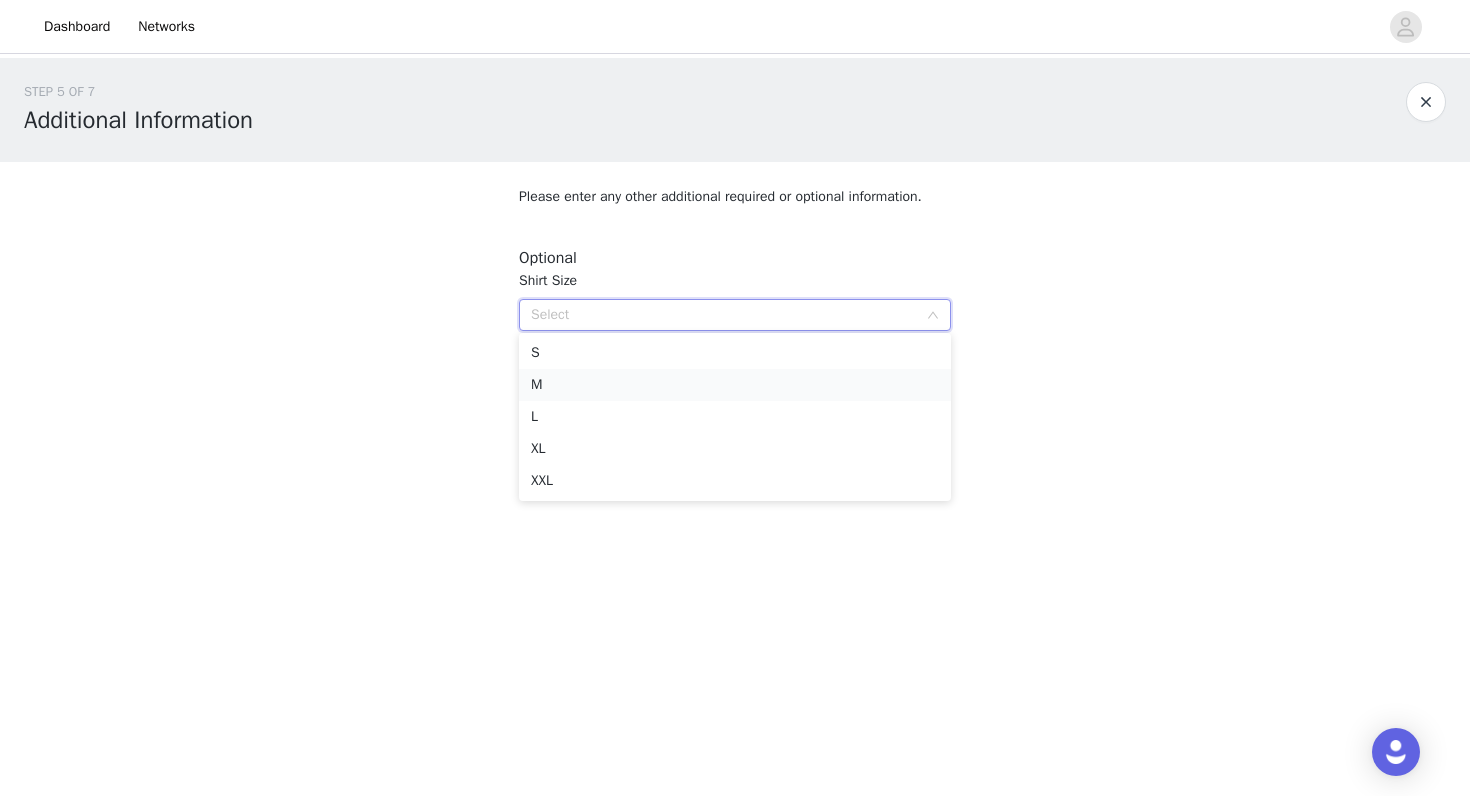 click on "M" at bounding box center (735, 385) 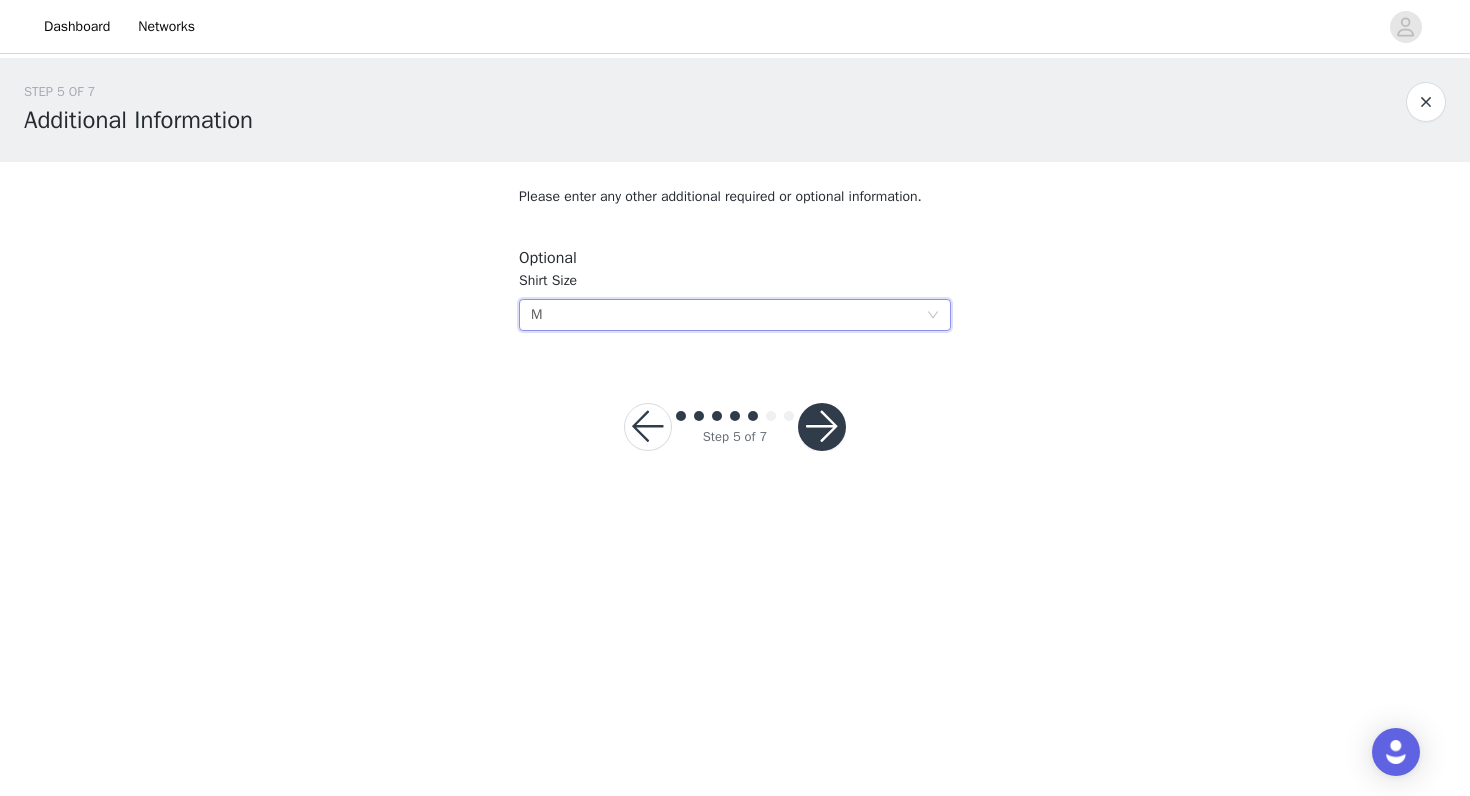 click at bounding box center [822, 427] 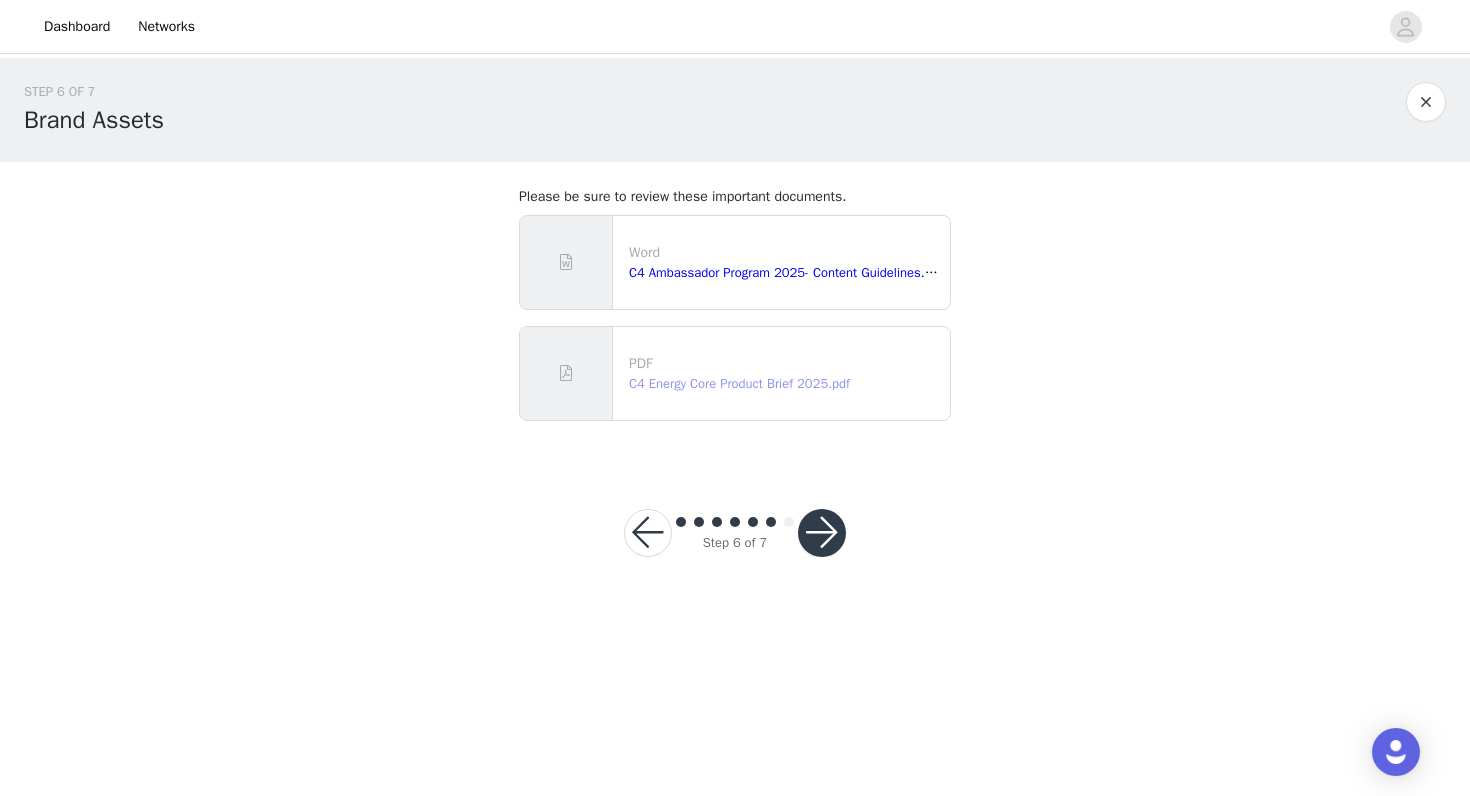 click on "C4 Energy Core Product Brief 2025.pdf" at bounding box center [739, 383] 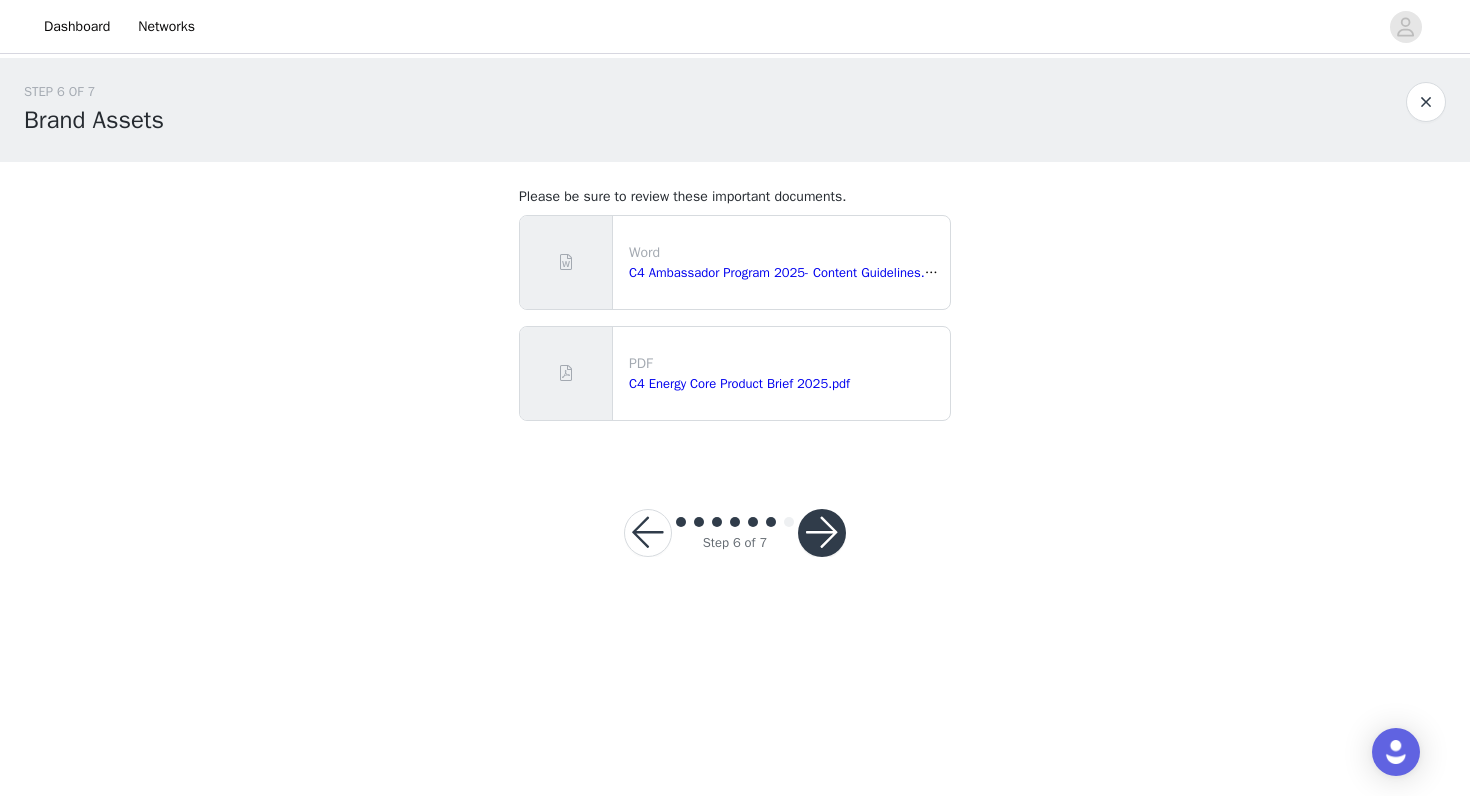 click at bounding box center [822, 533] 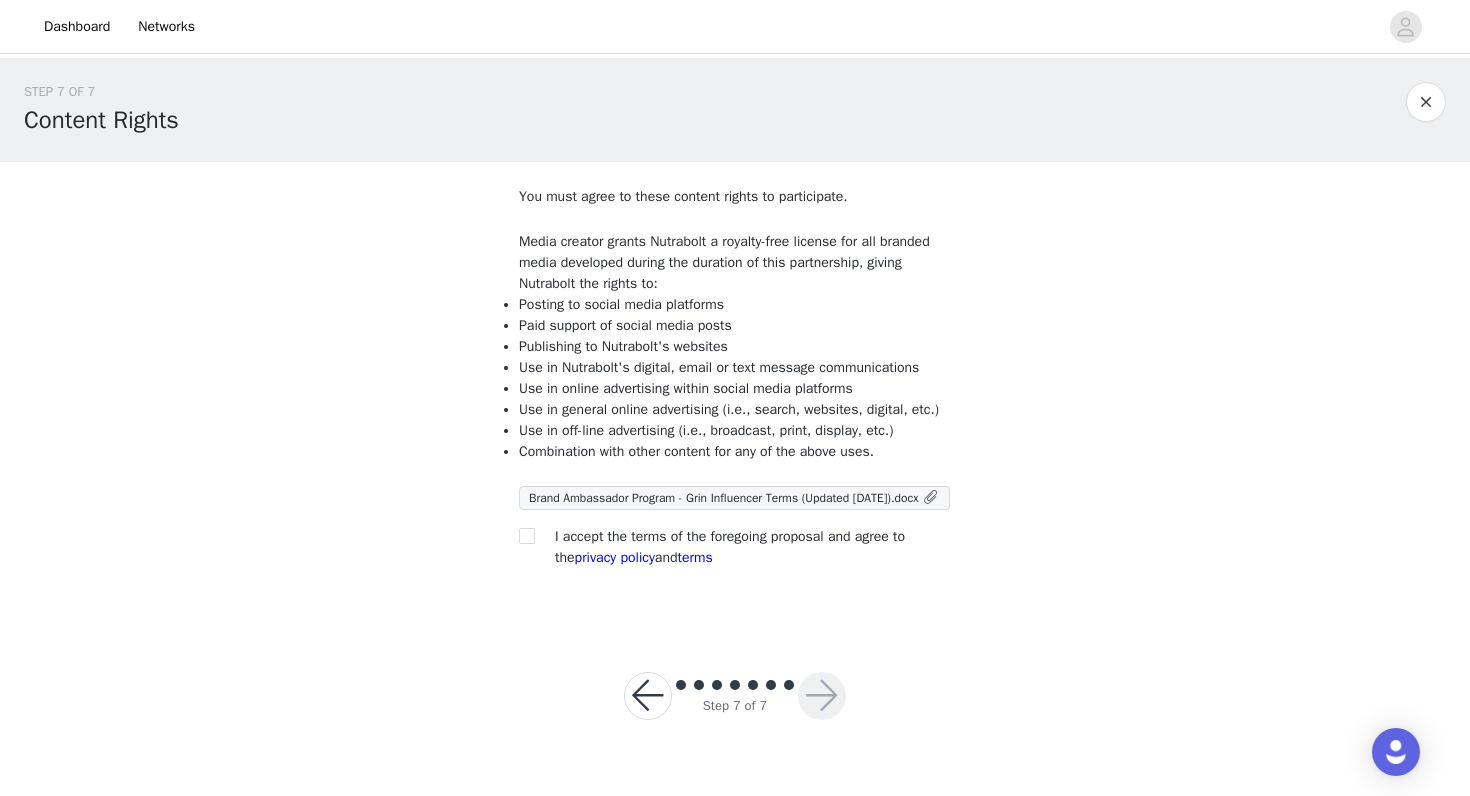 scroll, scrollTop: 0, scrollLeft: 0, axis: both 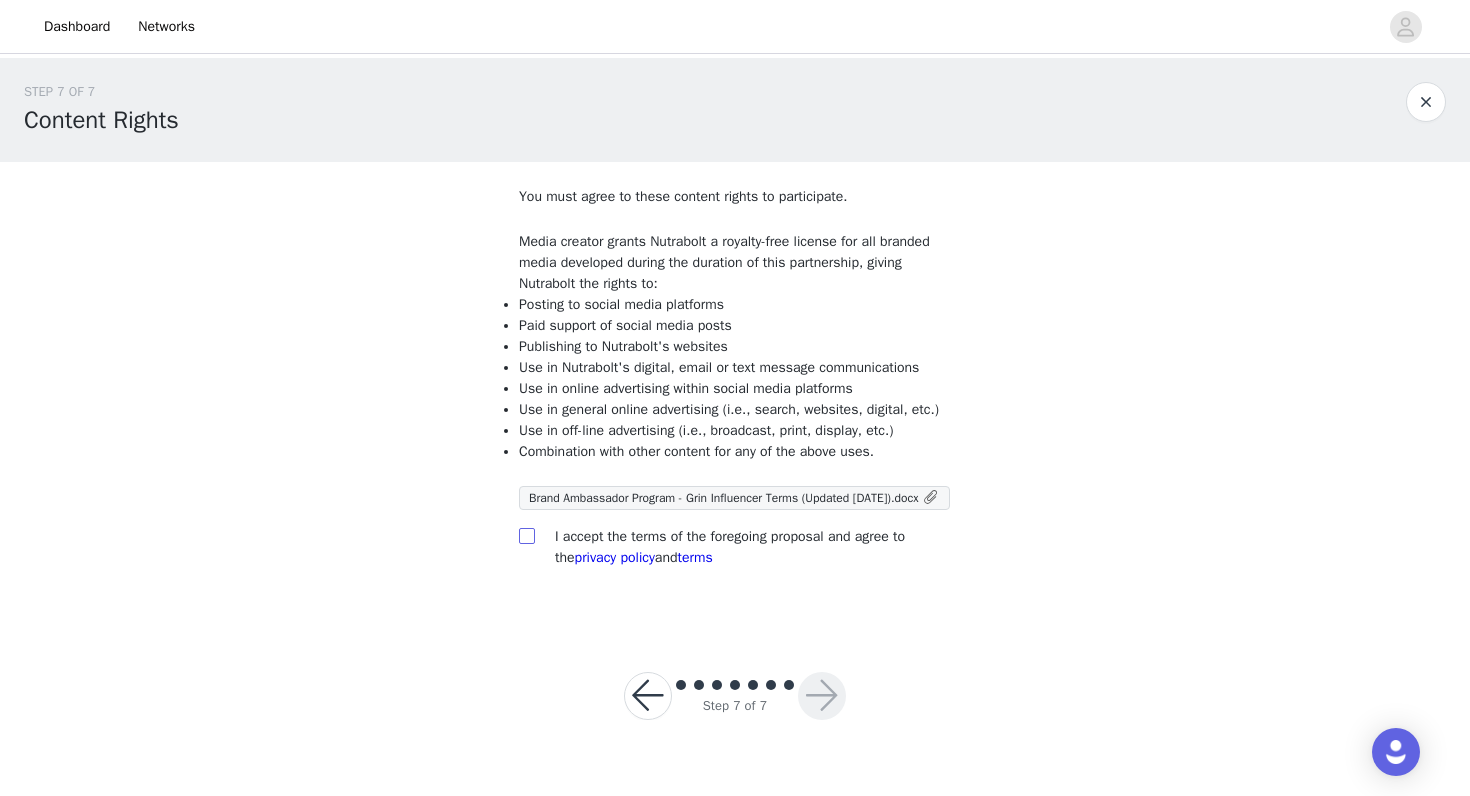 click at bounding box center (526, 535) 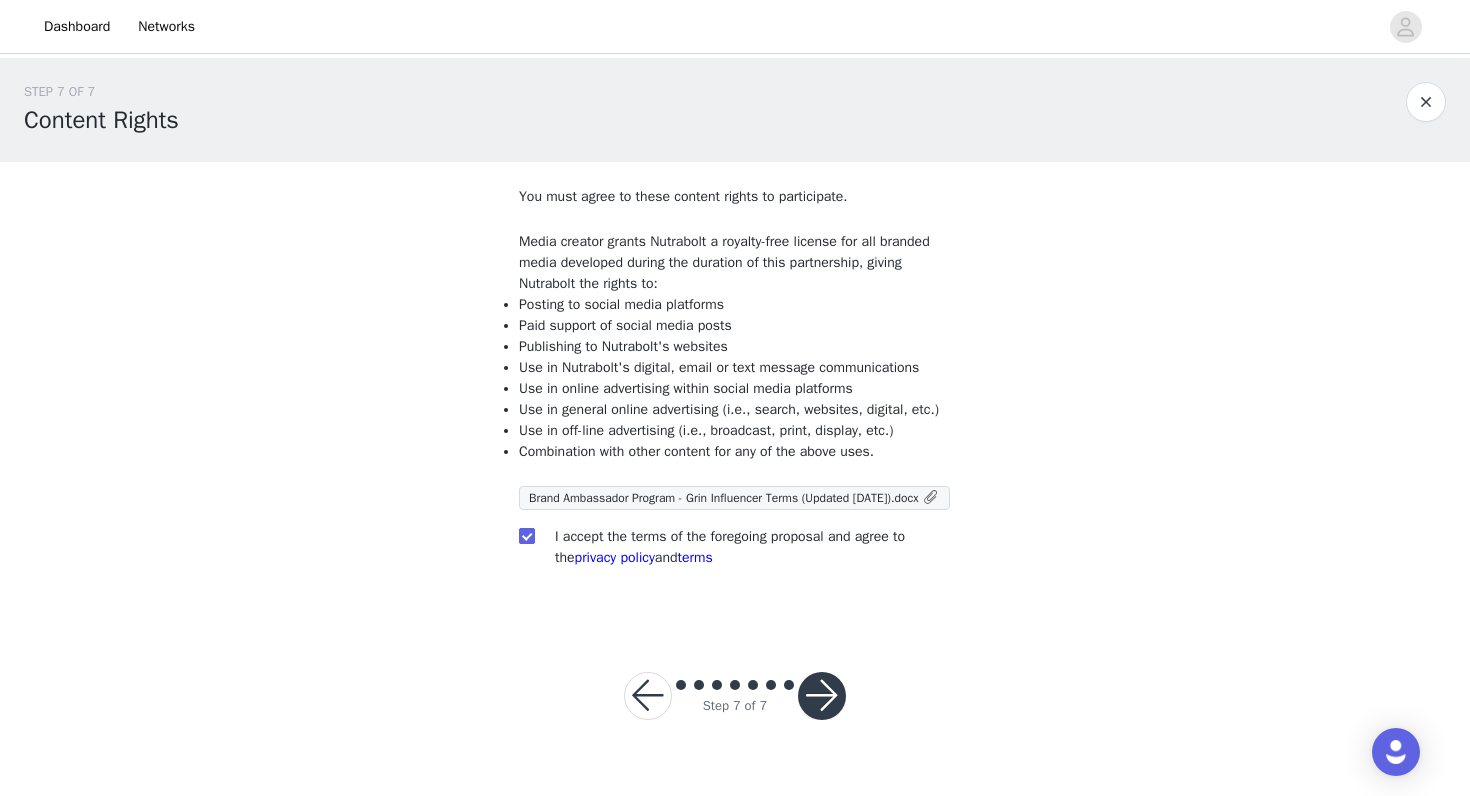 checkbox on "true" 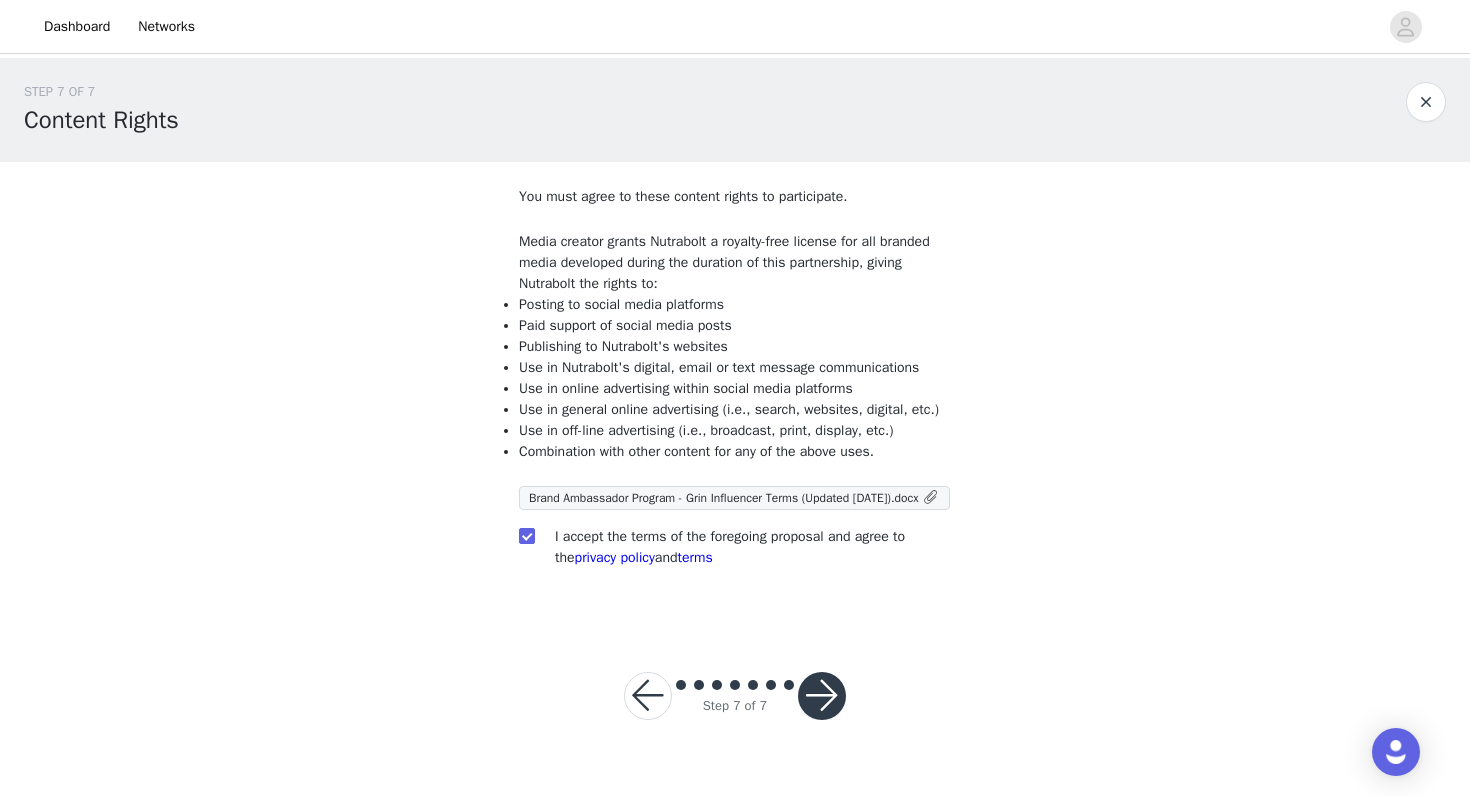 scroll, scrollTop: 0, scrollLeft: 0, axis: both 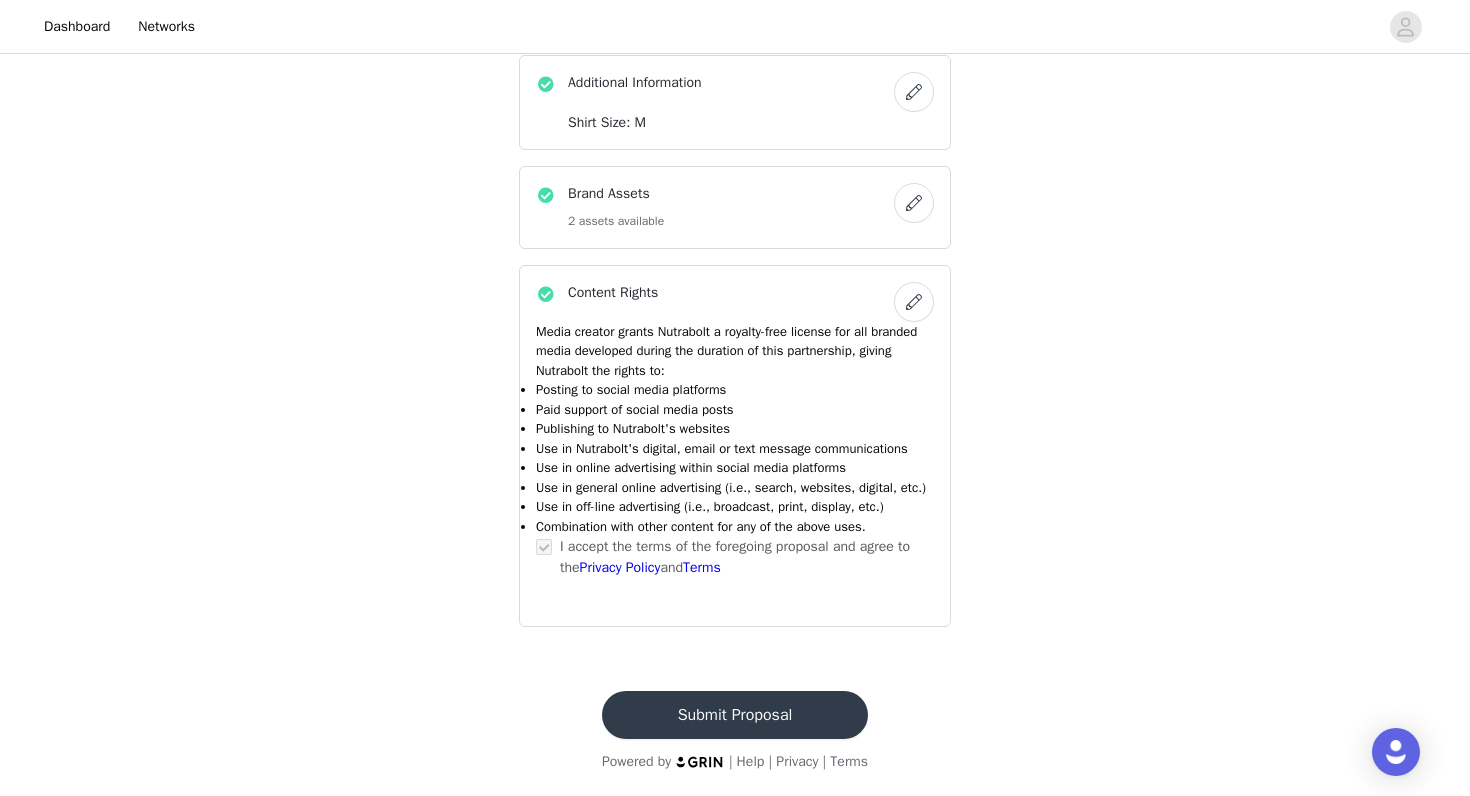 click on "Submit Proposal" at bounding box center [735, 715] 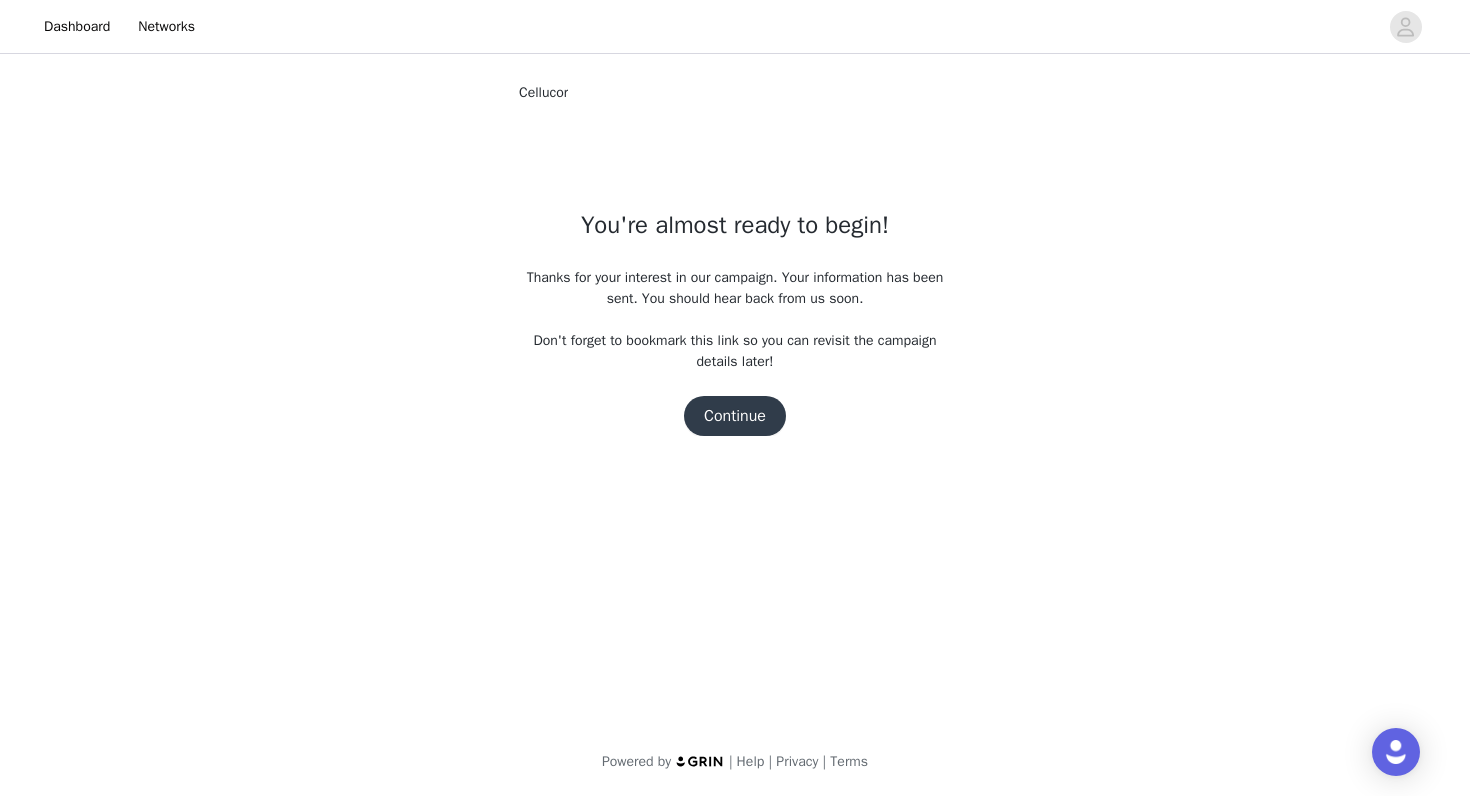 scroll, scrollTop: 0, scrollLeft: 0, axis: both 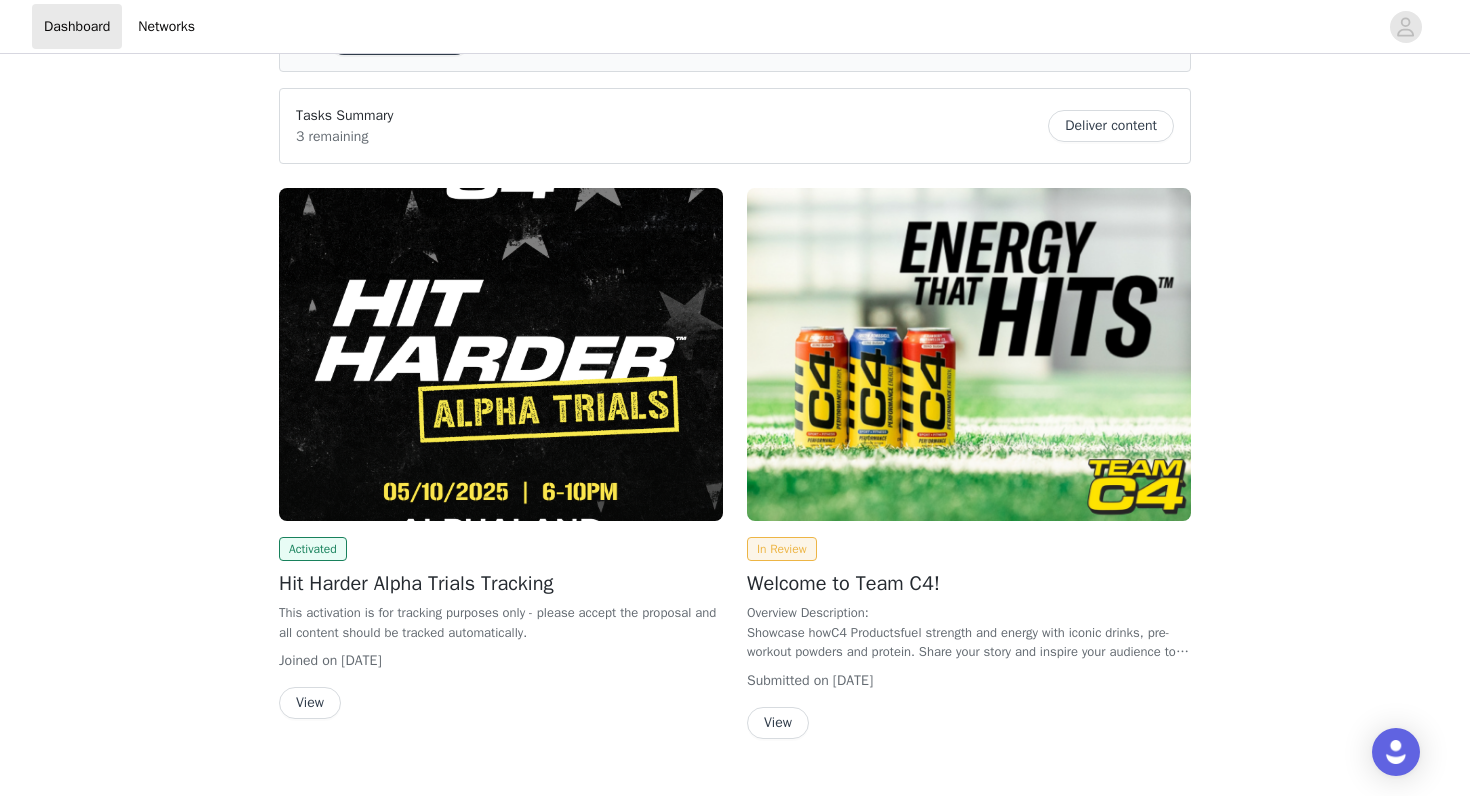 click on "Deliver content" at bounding box center [1111, 126] 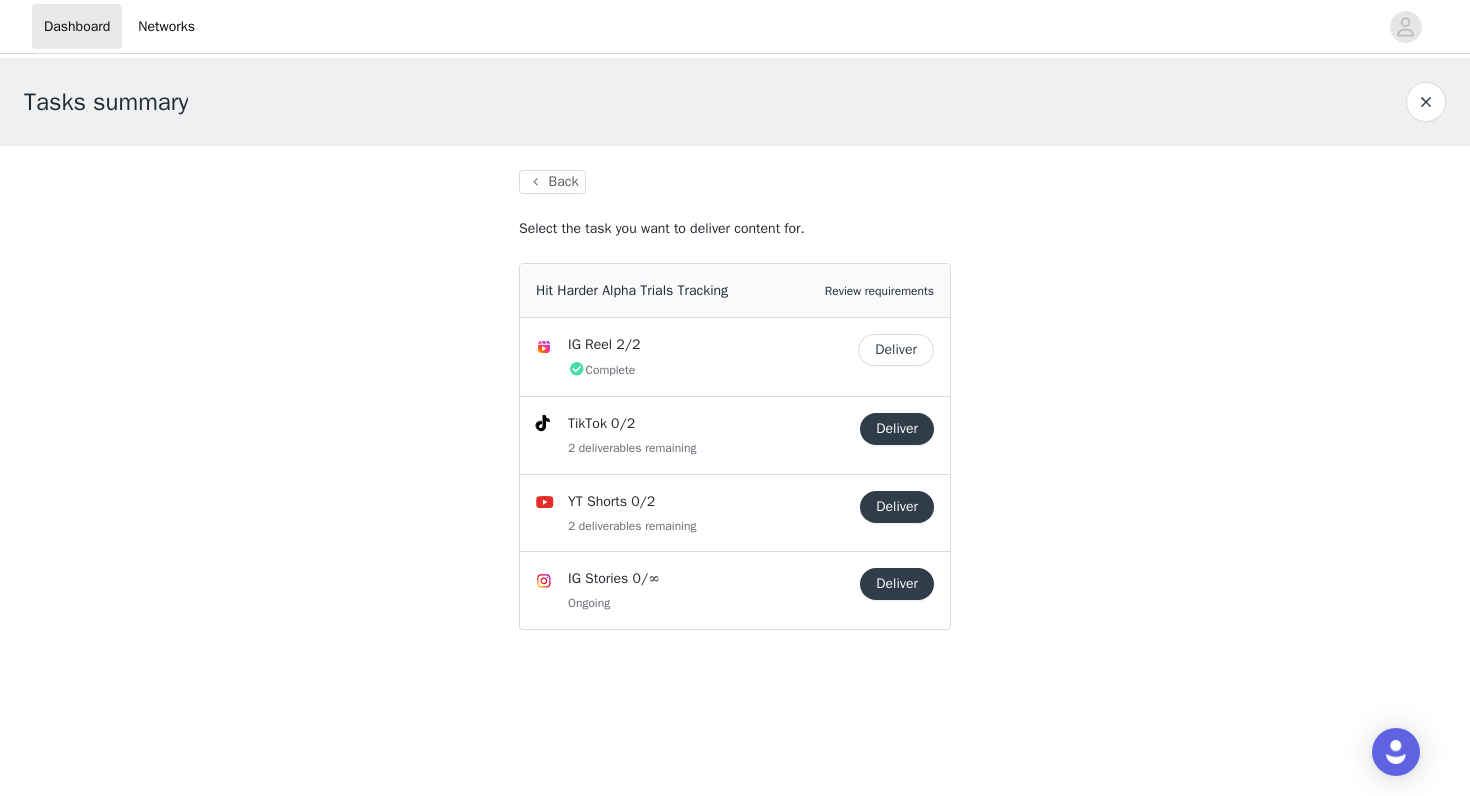 scroll, scrollTop: 0, scrollLeft: 0, axis: both 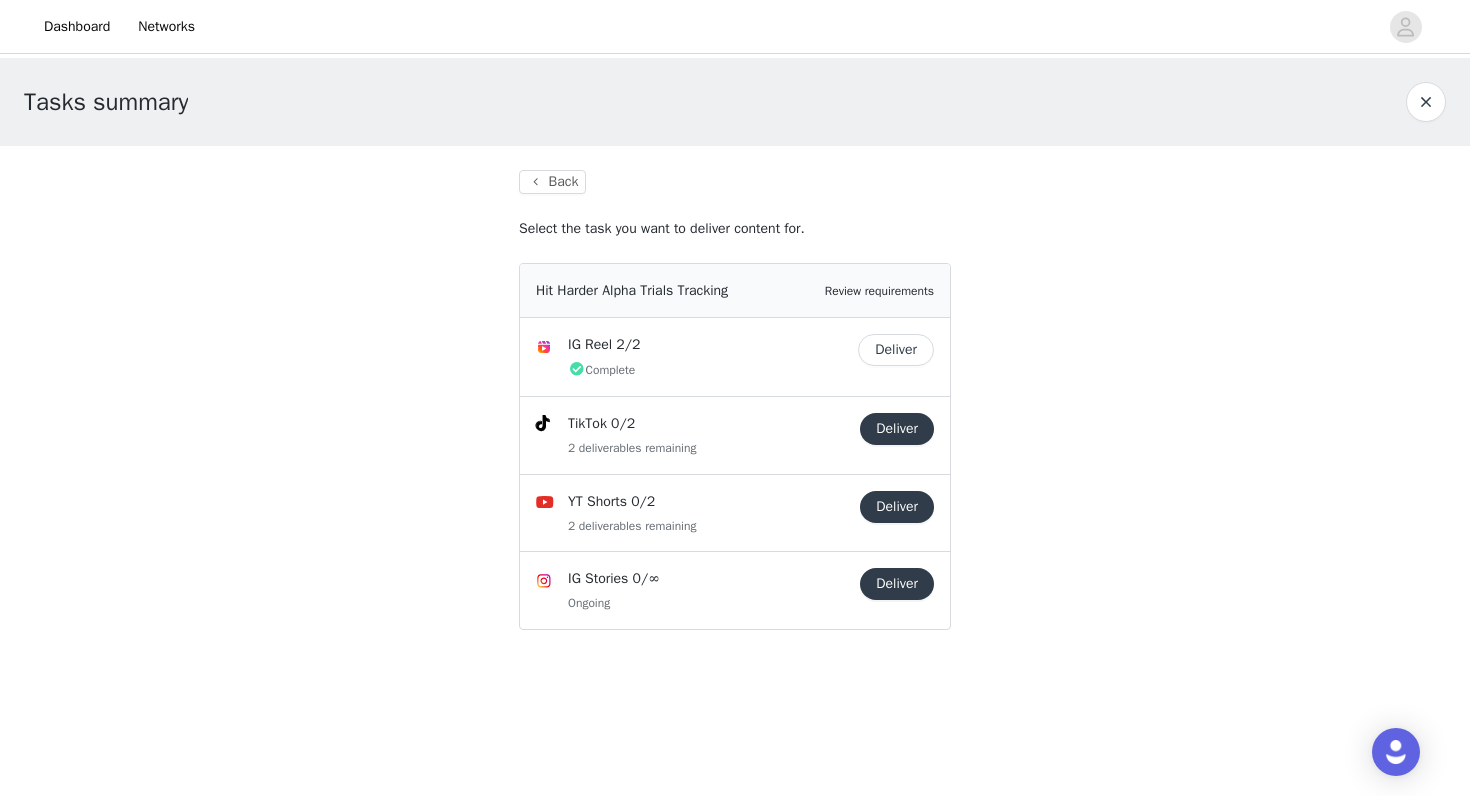 click on "Deliver" at bounding box center [897, 429] 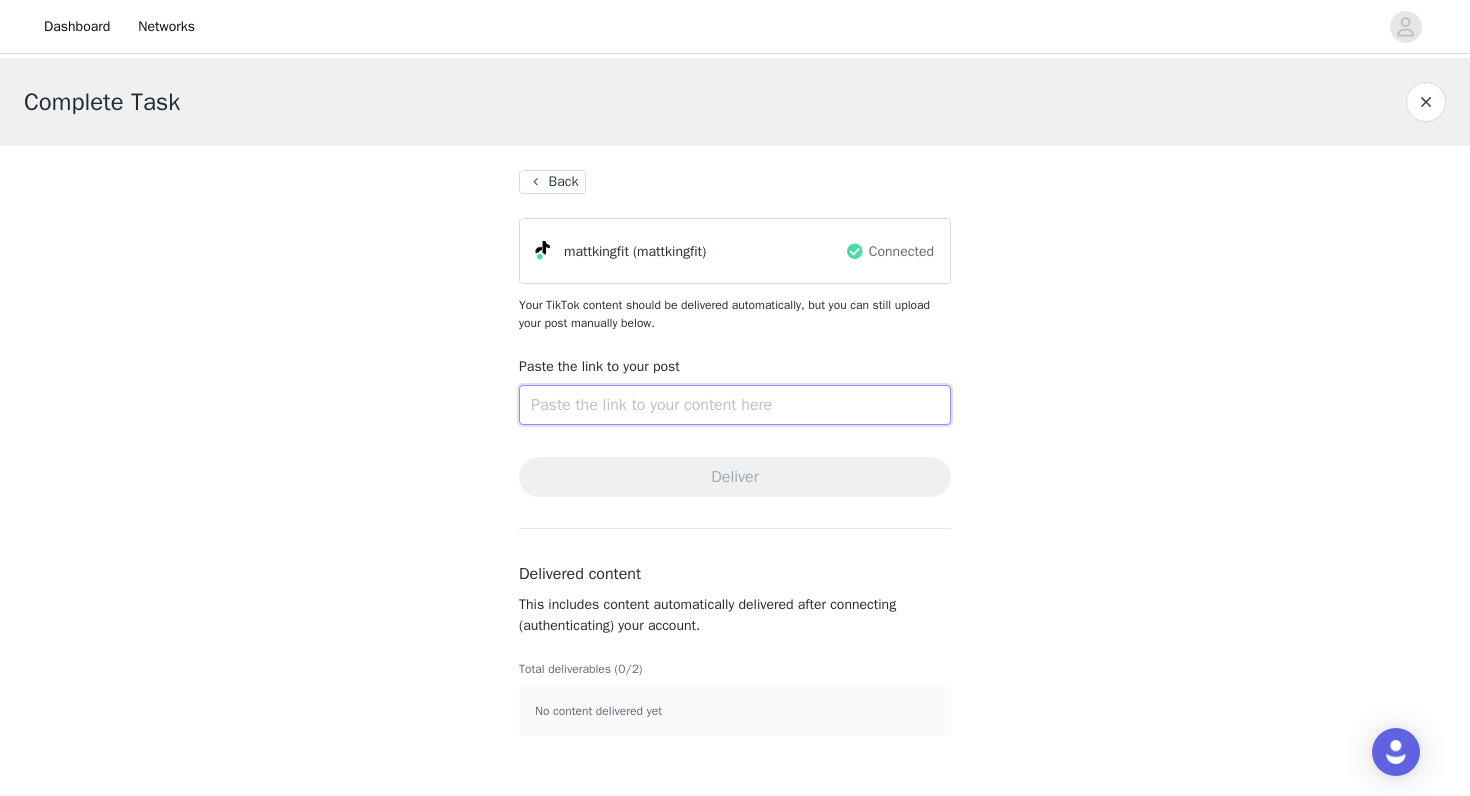 click at bounding box center (735, 405) 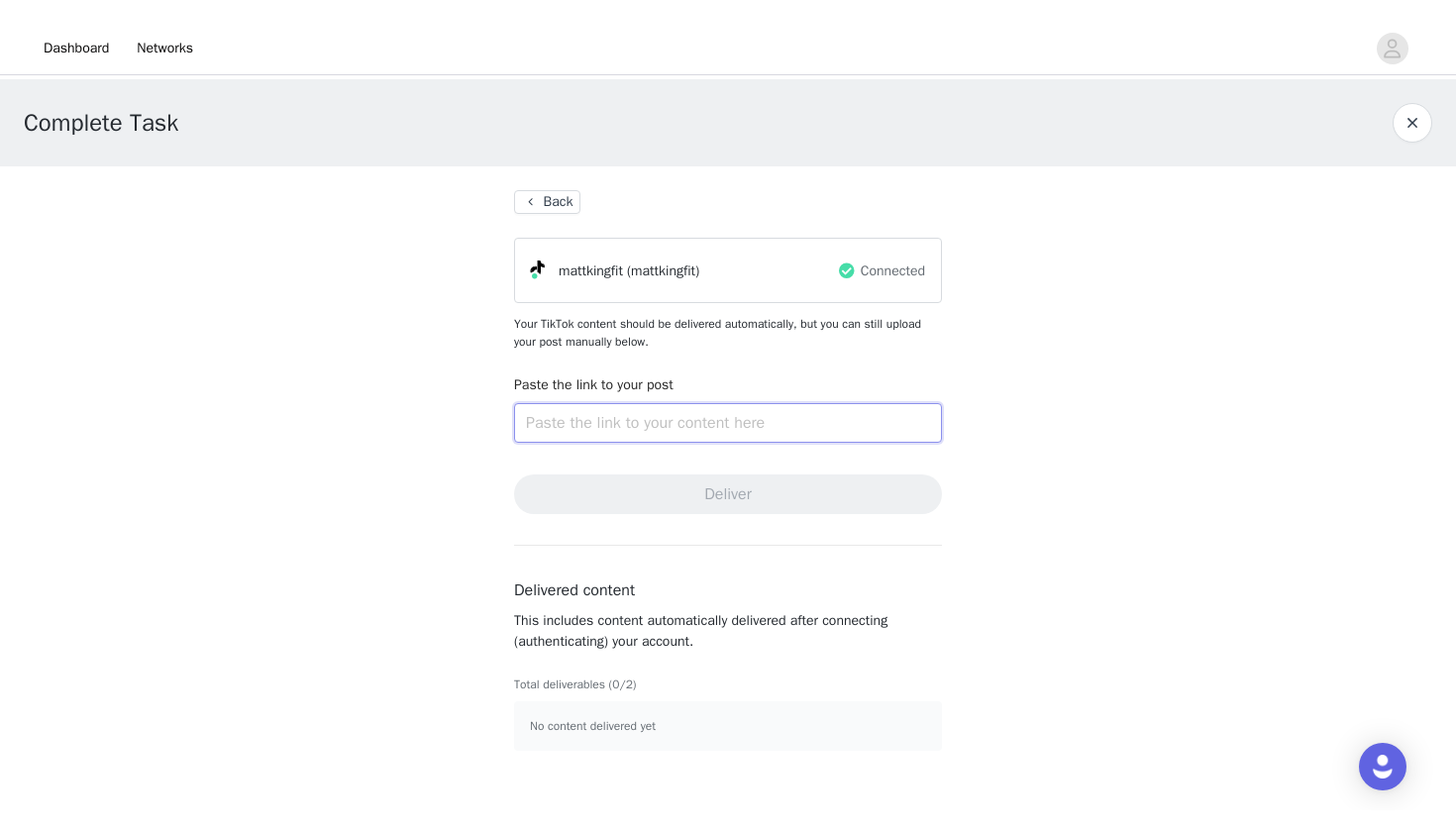 scroll, scrollTop: 0, scrollLeft: 0, axis: both 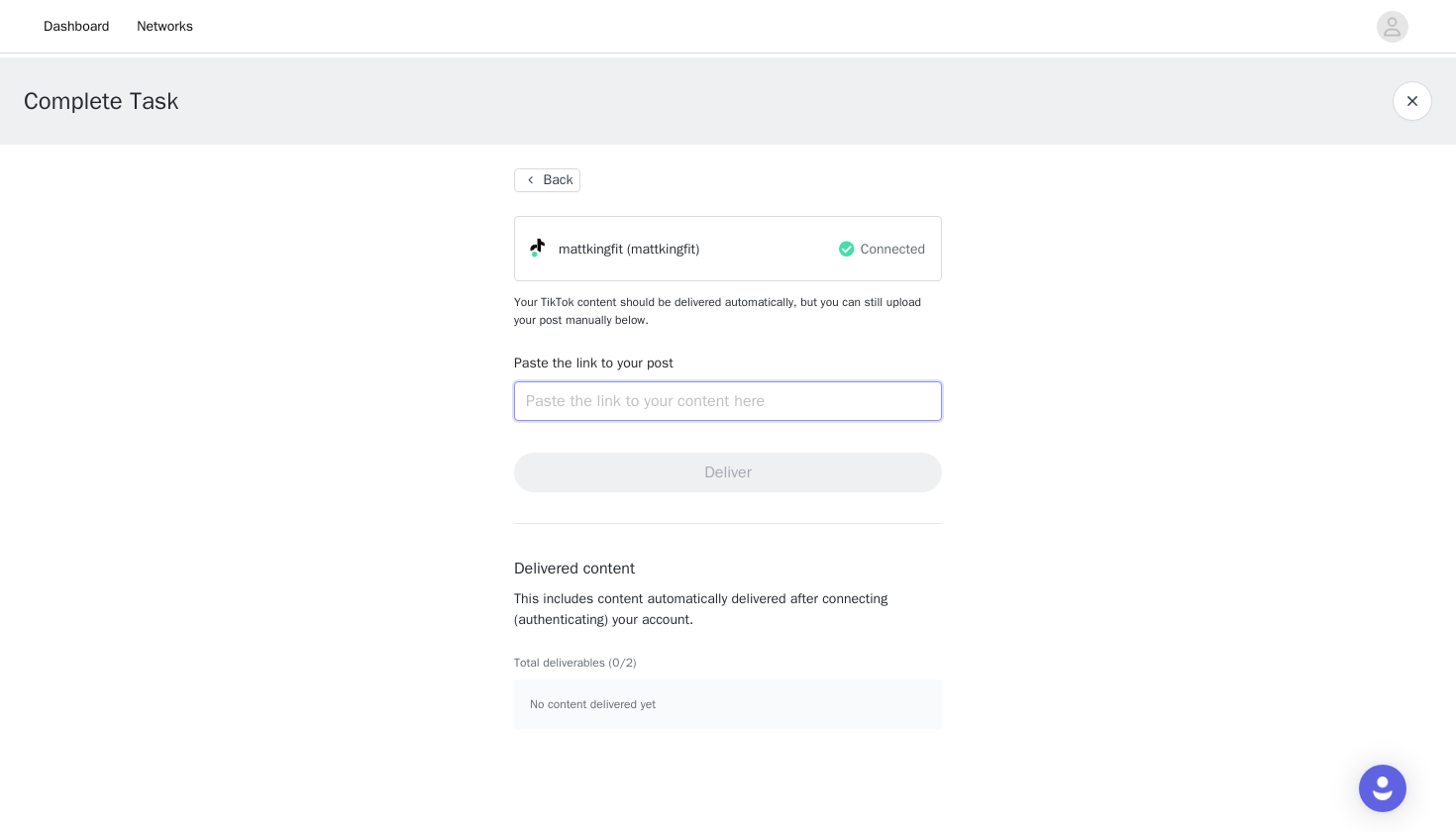 paste on "https://www.tiktok.com/@mattkingfit/video/7506249851676413230" 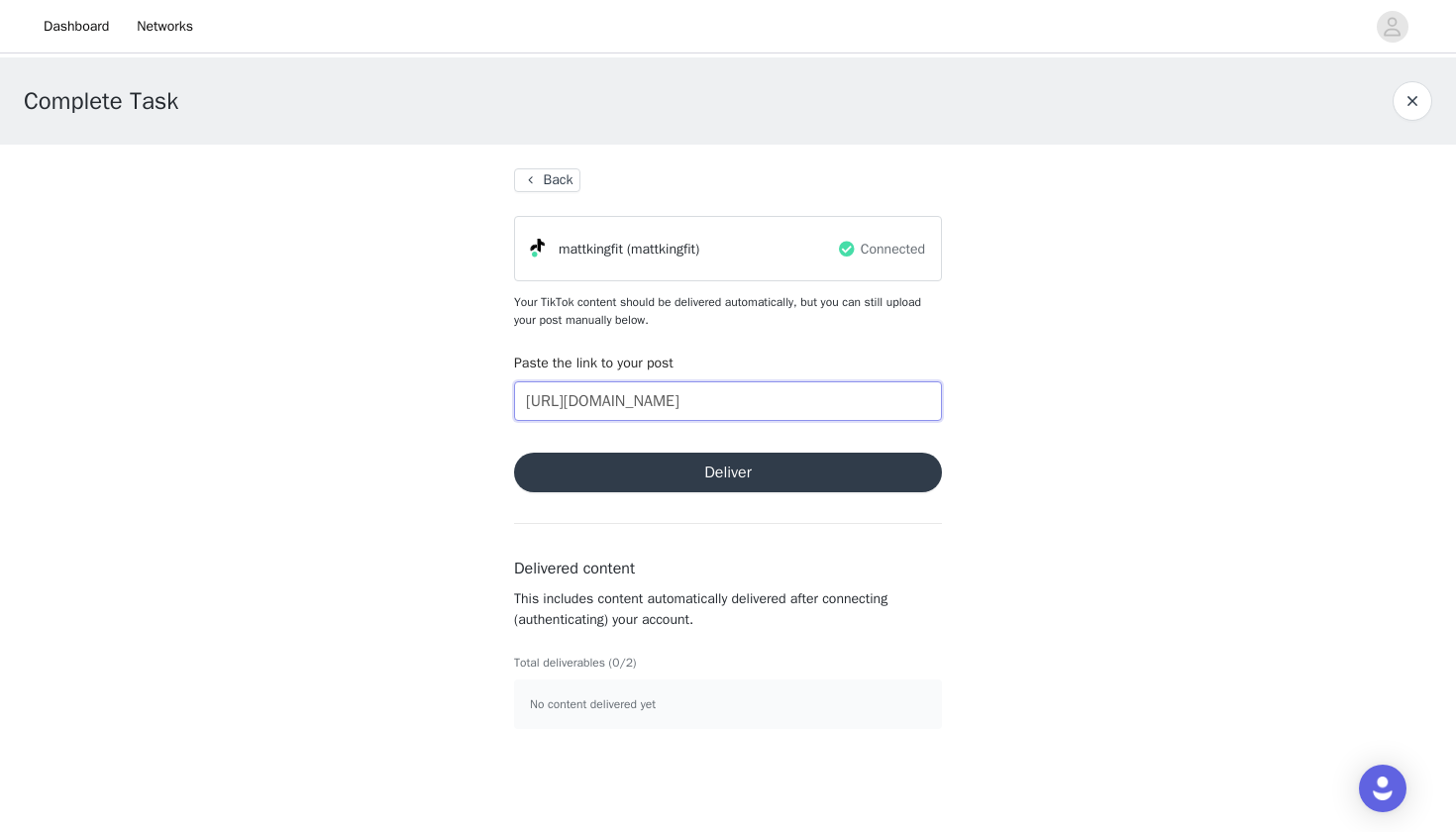type on "https://www.tiktok.com/@mattkingfit/video/7506249851676413230" 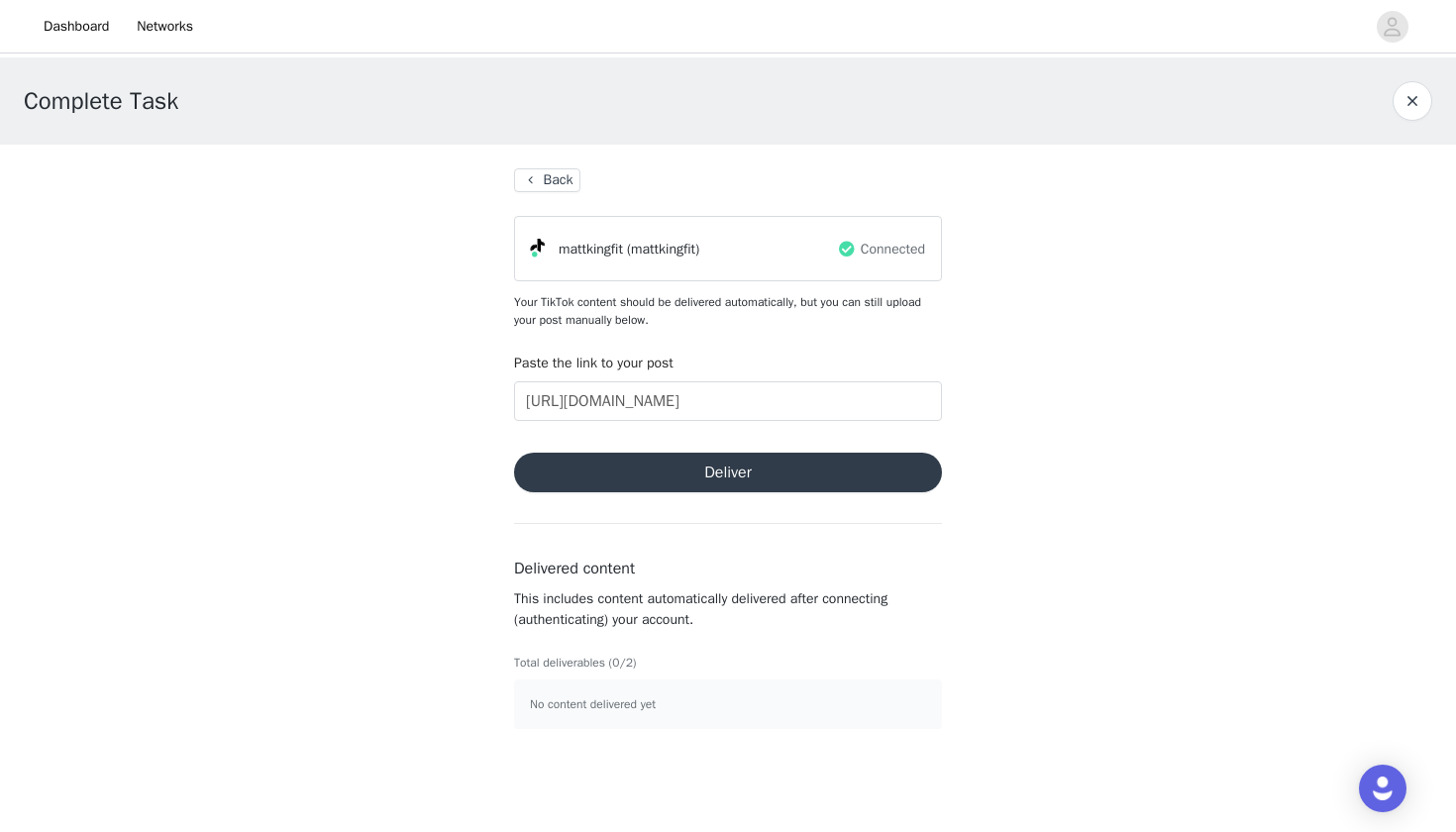 click on "Deliver" at bounding box center (728, 472) 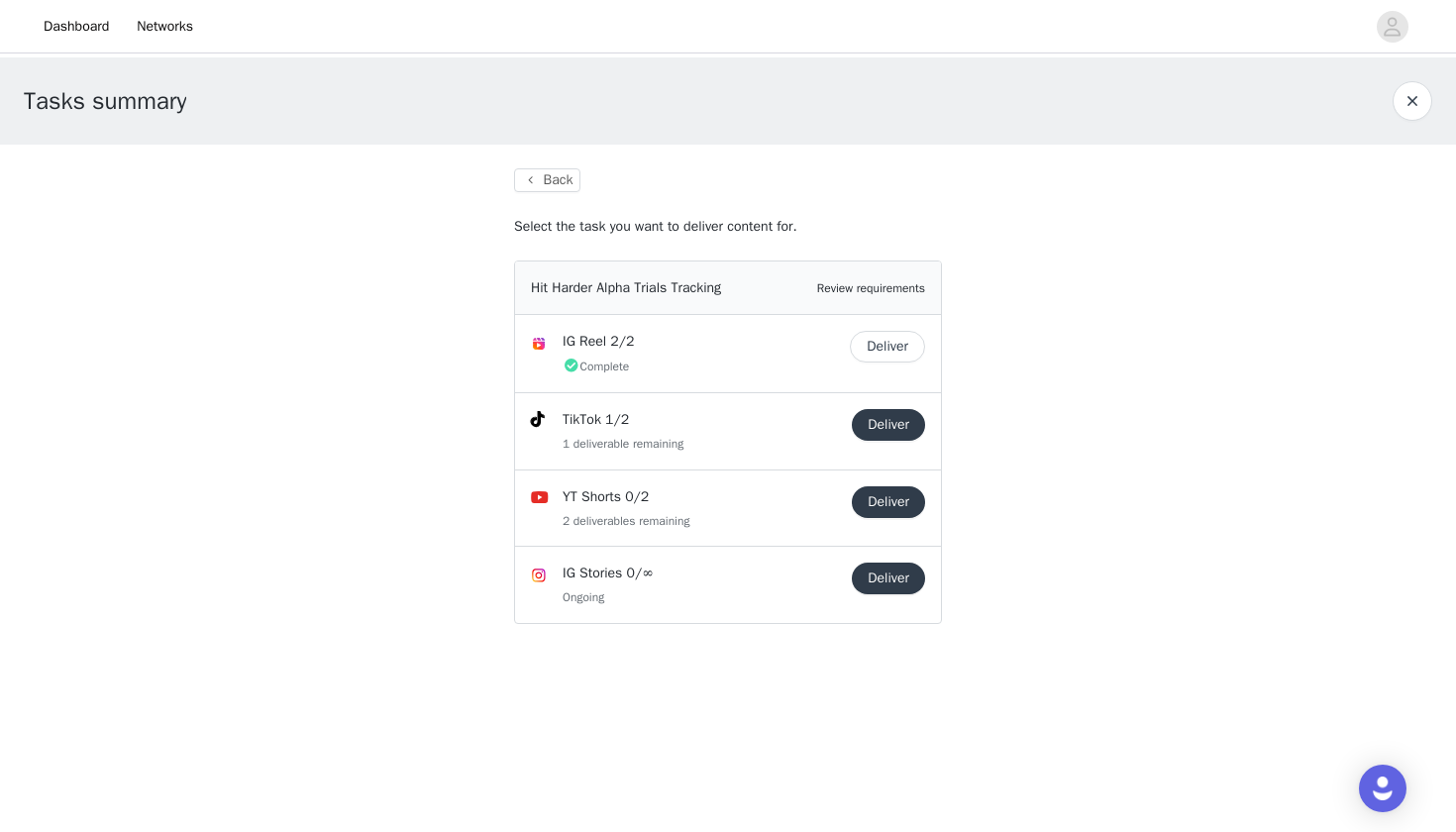click on "Deliver" at bounding box center (888, 502) 